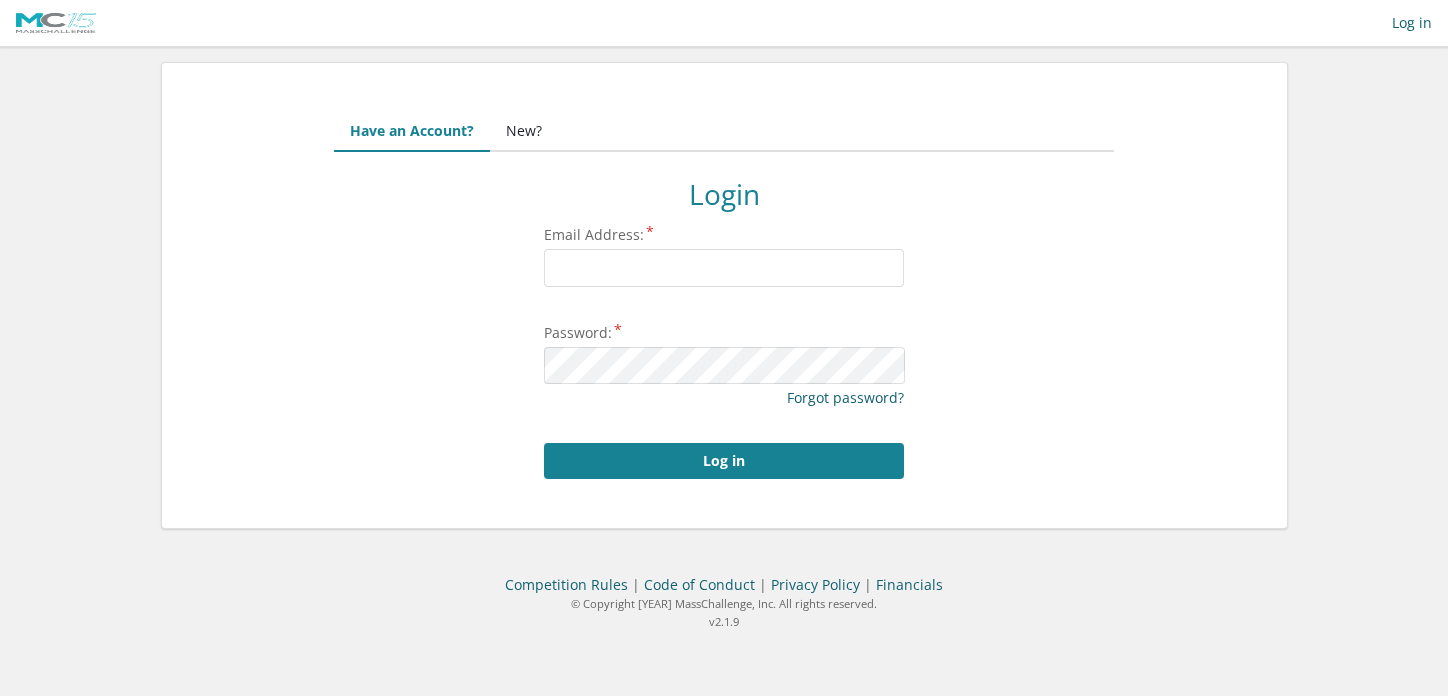 scroll, scrollTop: 0, scrollLeft: 0, axis: both 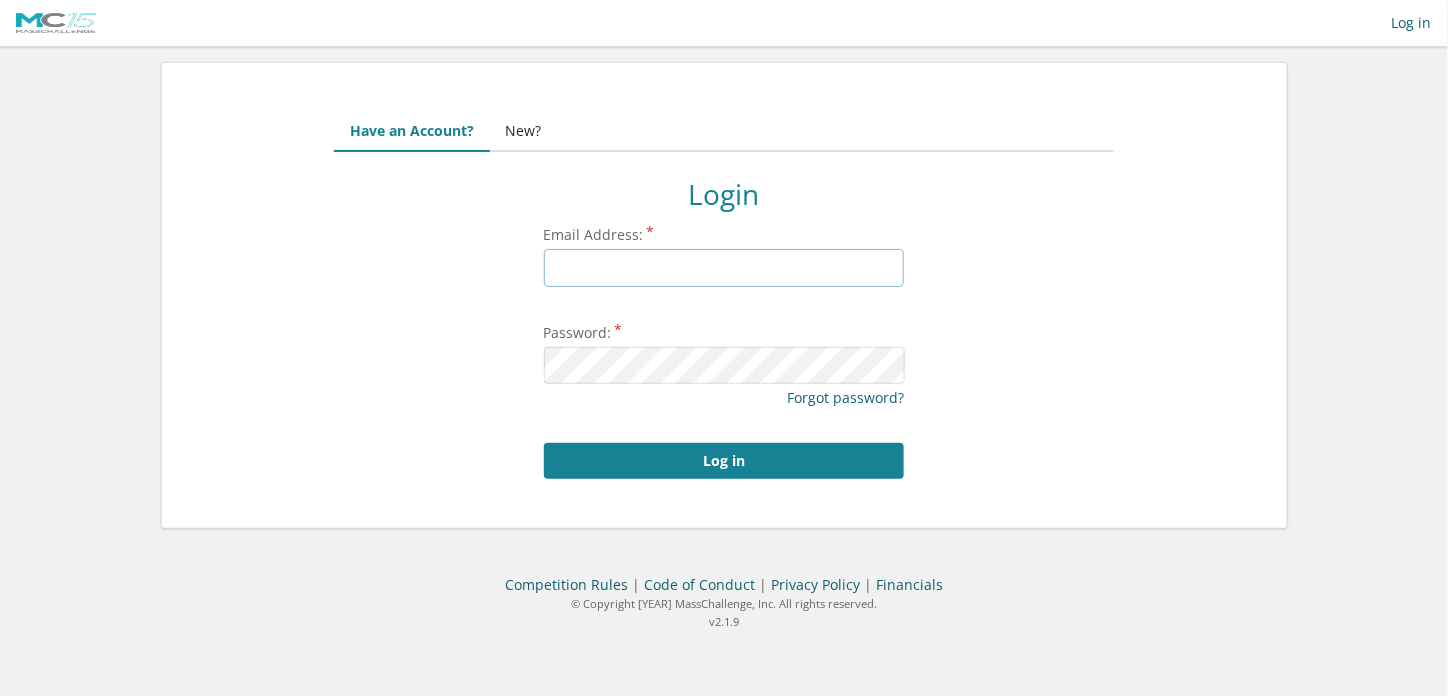 click on "Email Address:" at bounding box center [724, 268] 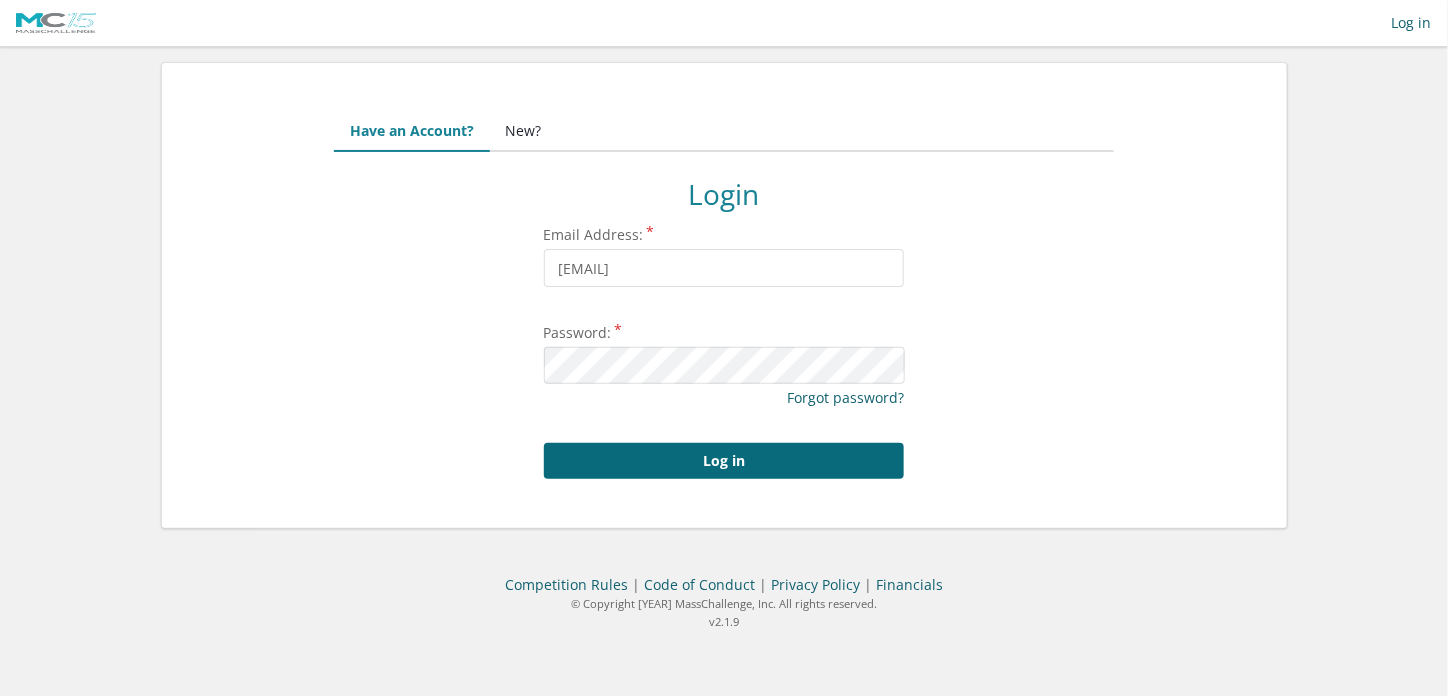 click on "Log in" at bounding box center (724, 461) 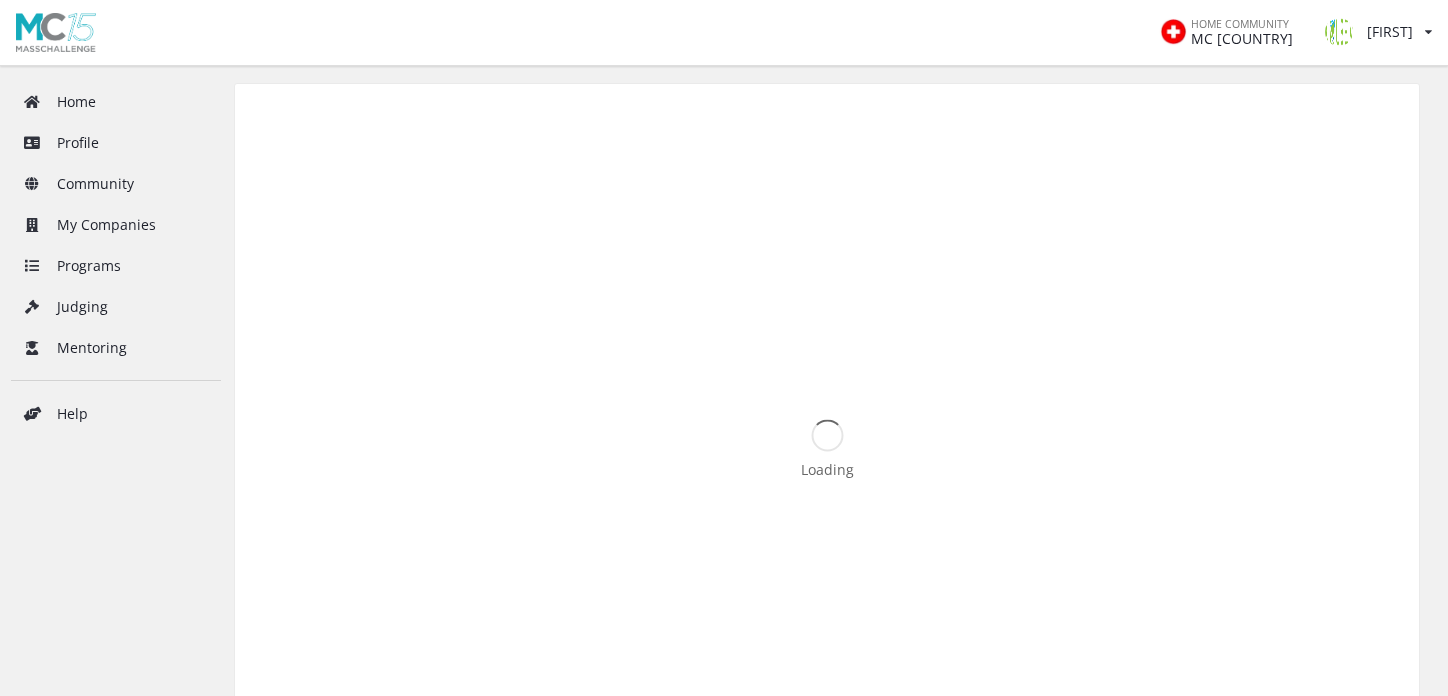 scroll, scrollTop: 0, scrollLeft: 0, axis: both 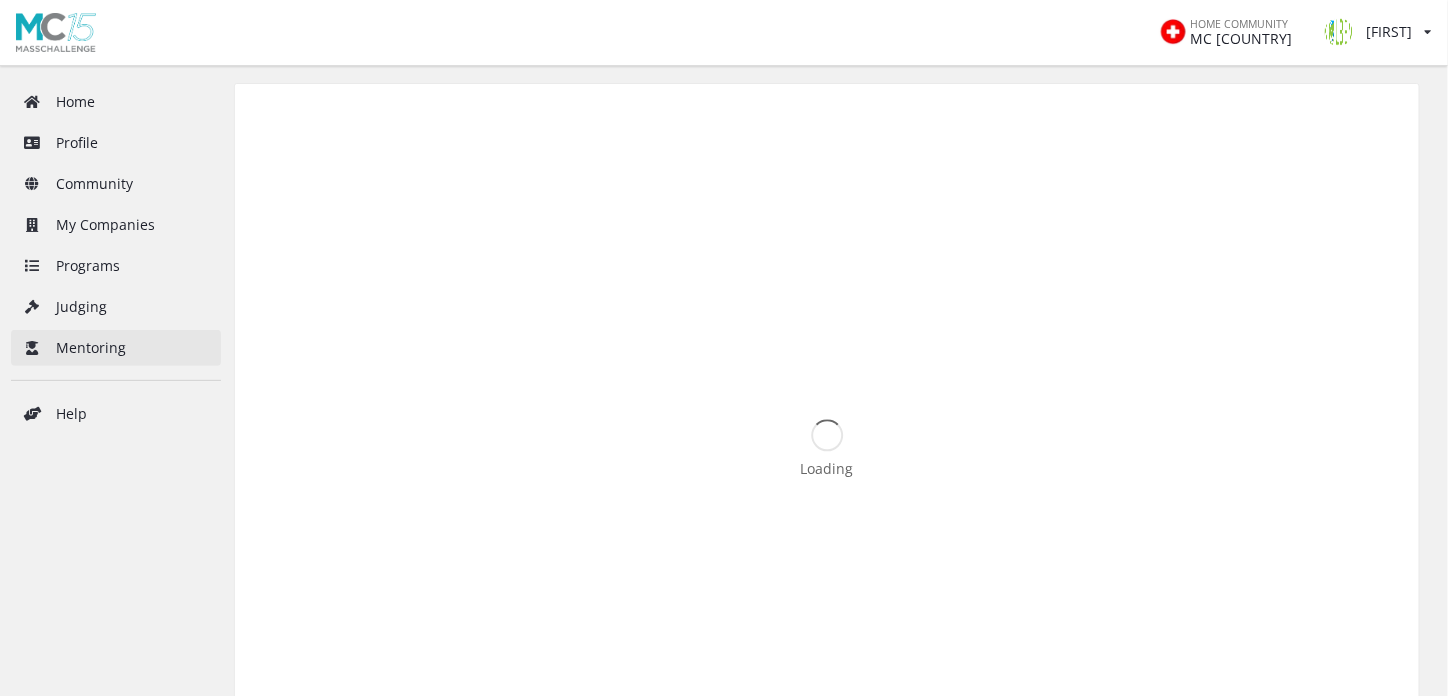 click on "Mentoring" at bounding box center (116, 348) 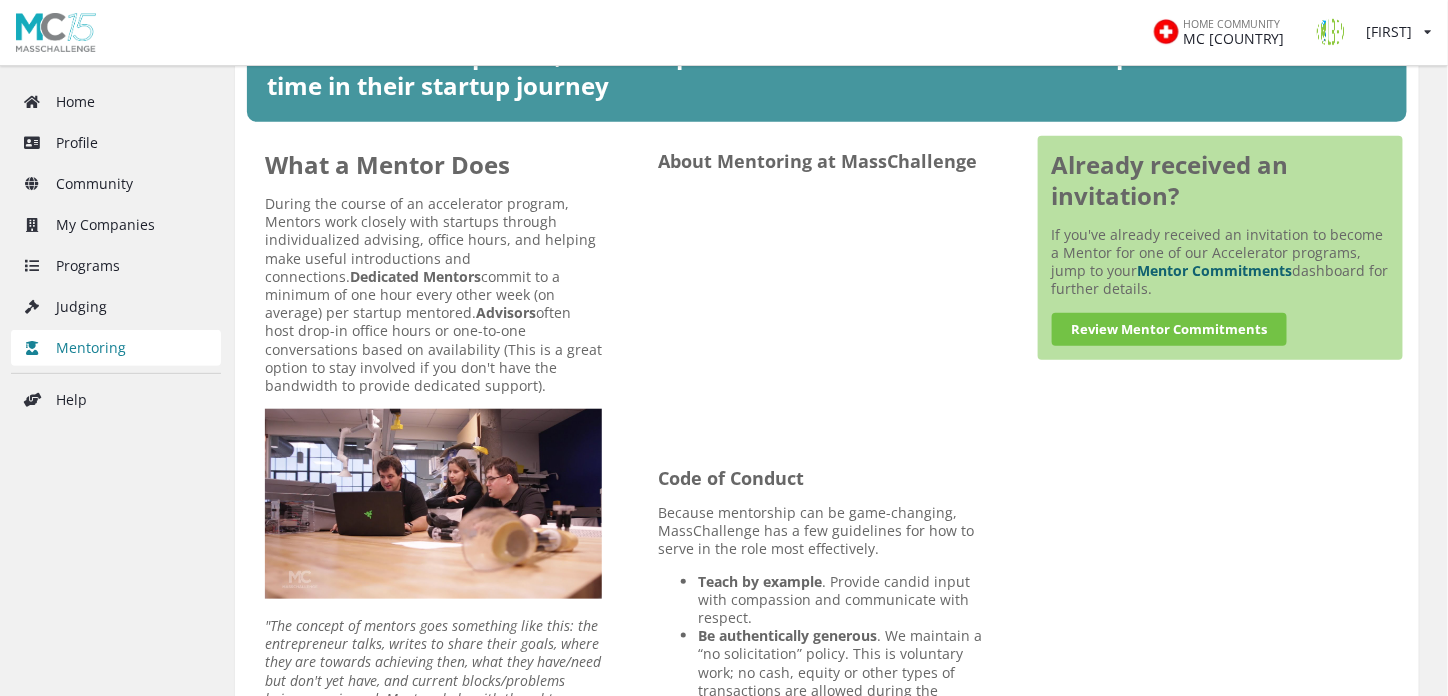 scroll, scrollTop: 328, scrollLeft: 0, axis: vertical 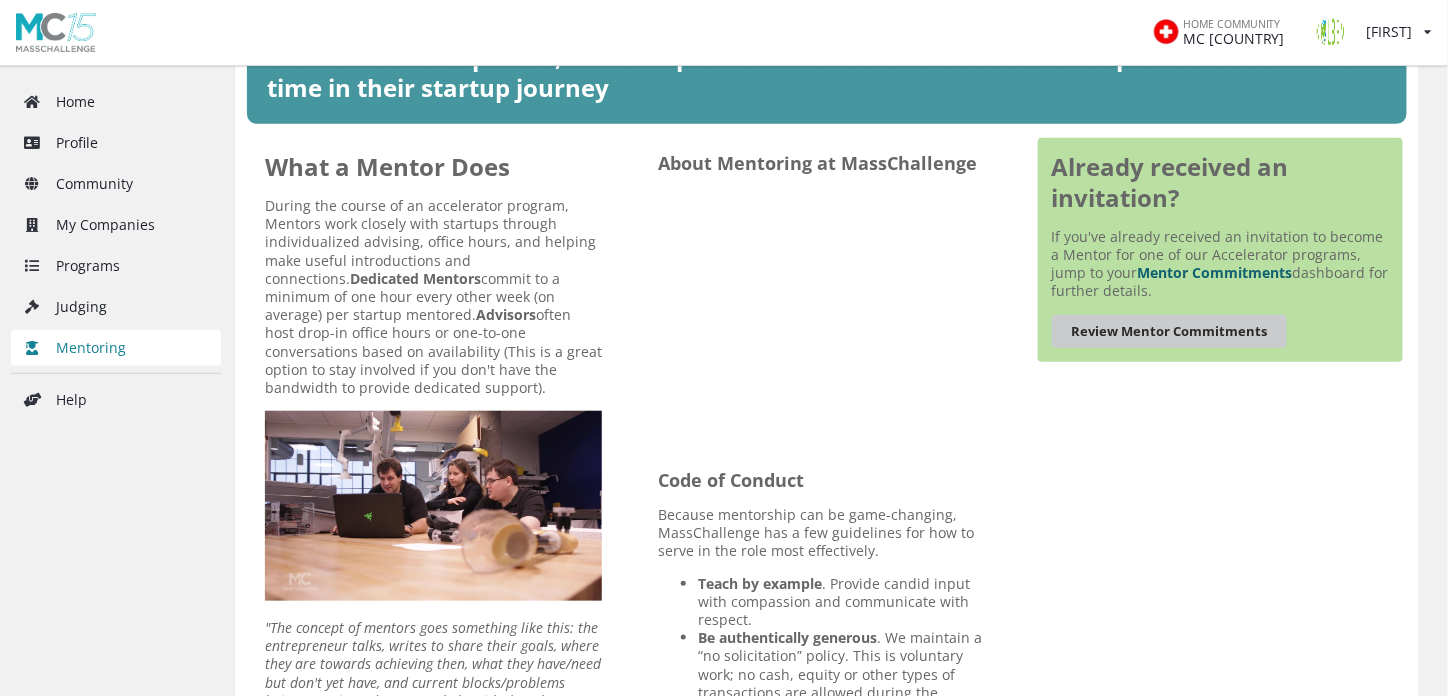 click on "Review Mentor Commitments" at bounding box center [1169, 331] 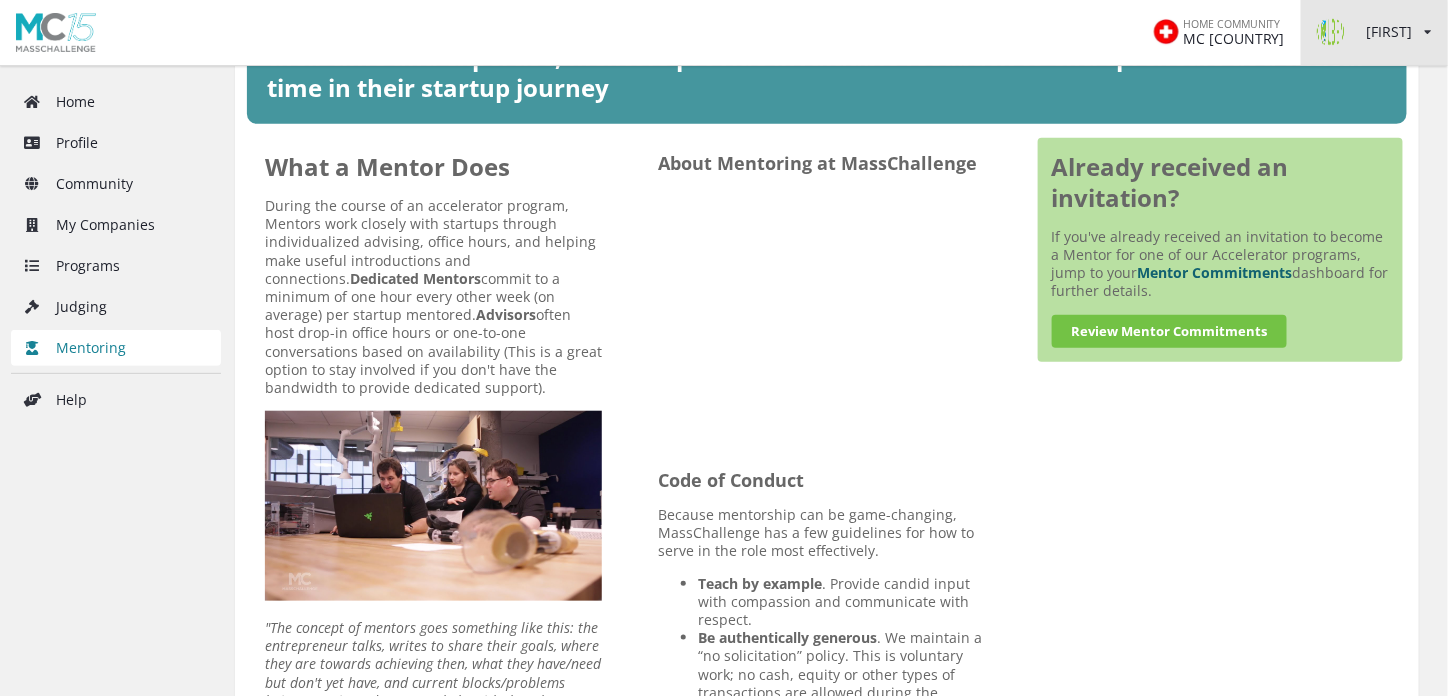 click at bounding box center [1428, 32] 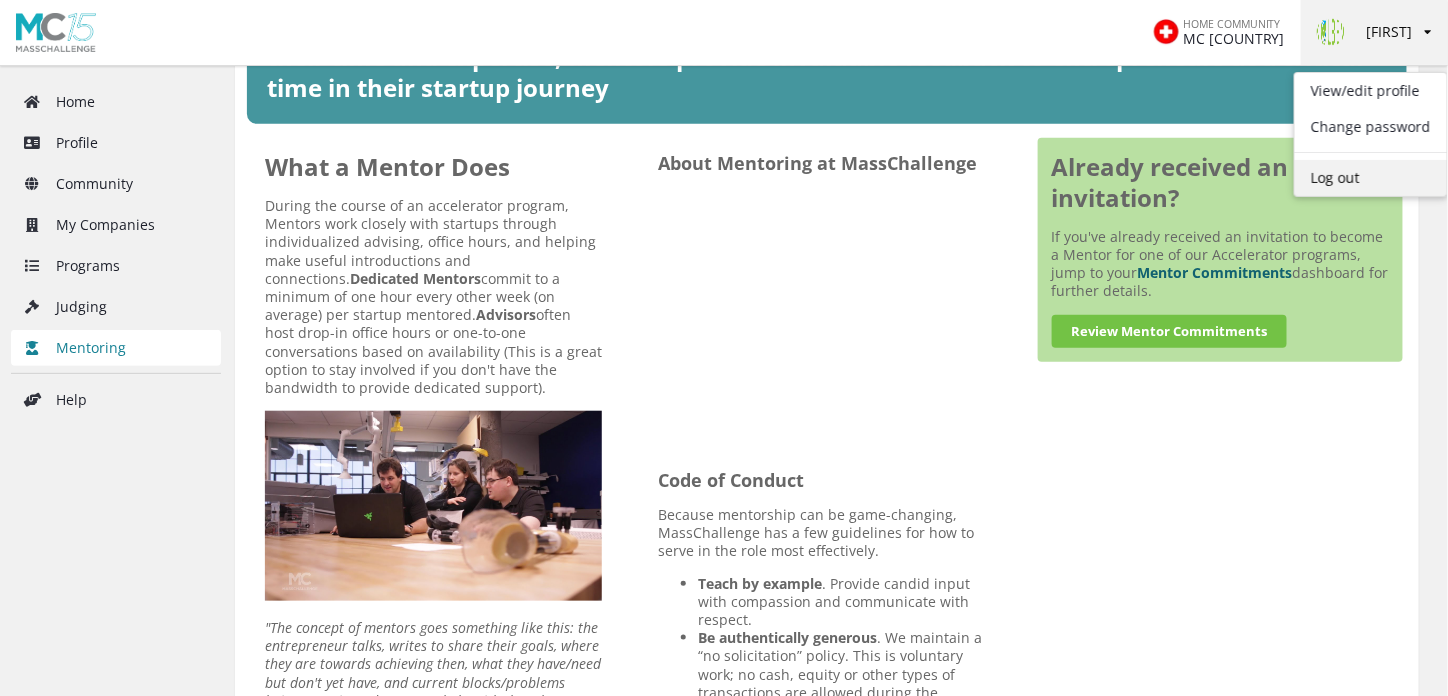click on "Log out" at bounding box center (1371, 178) 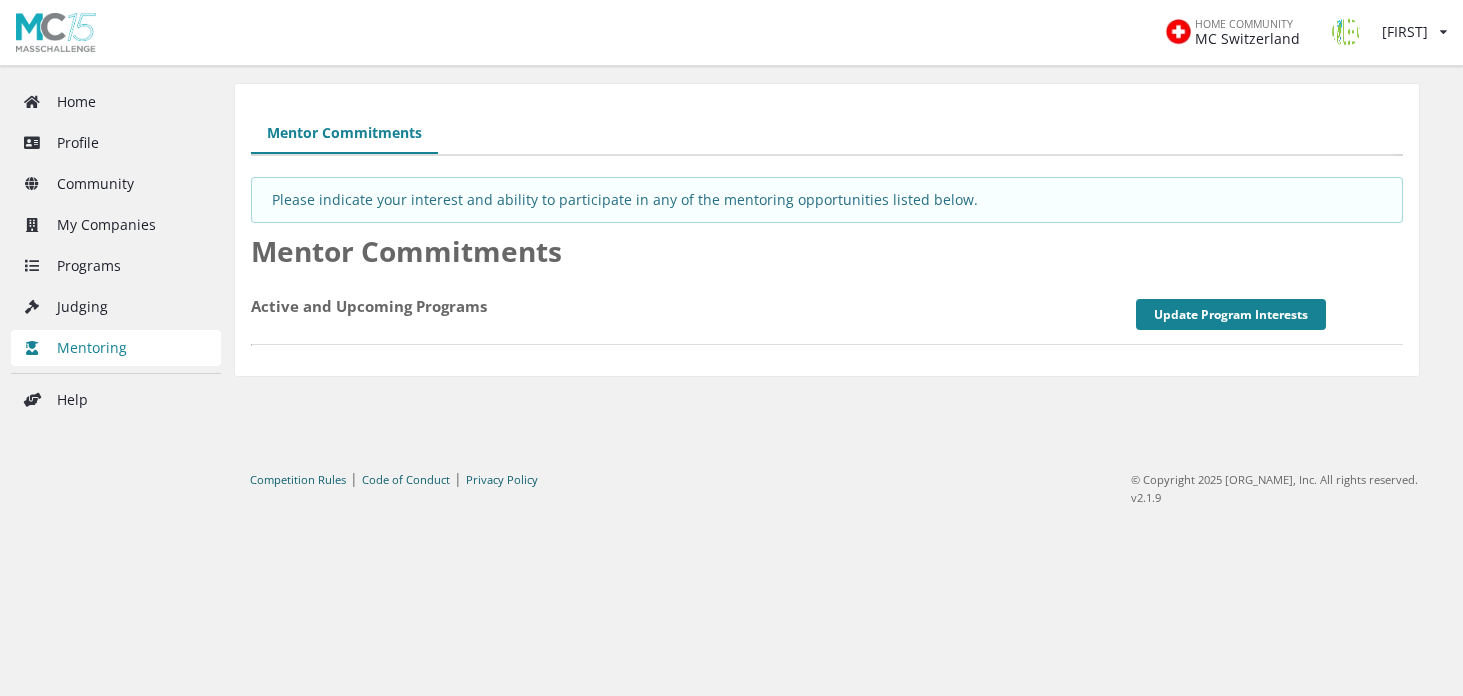 scroll, scrollTop: 0, scrollLeft: 0, axis: both 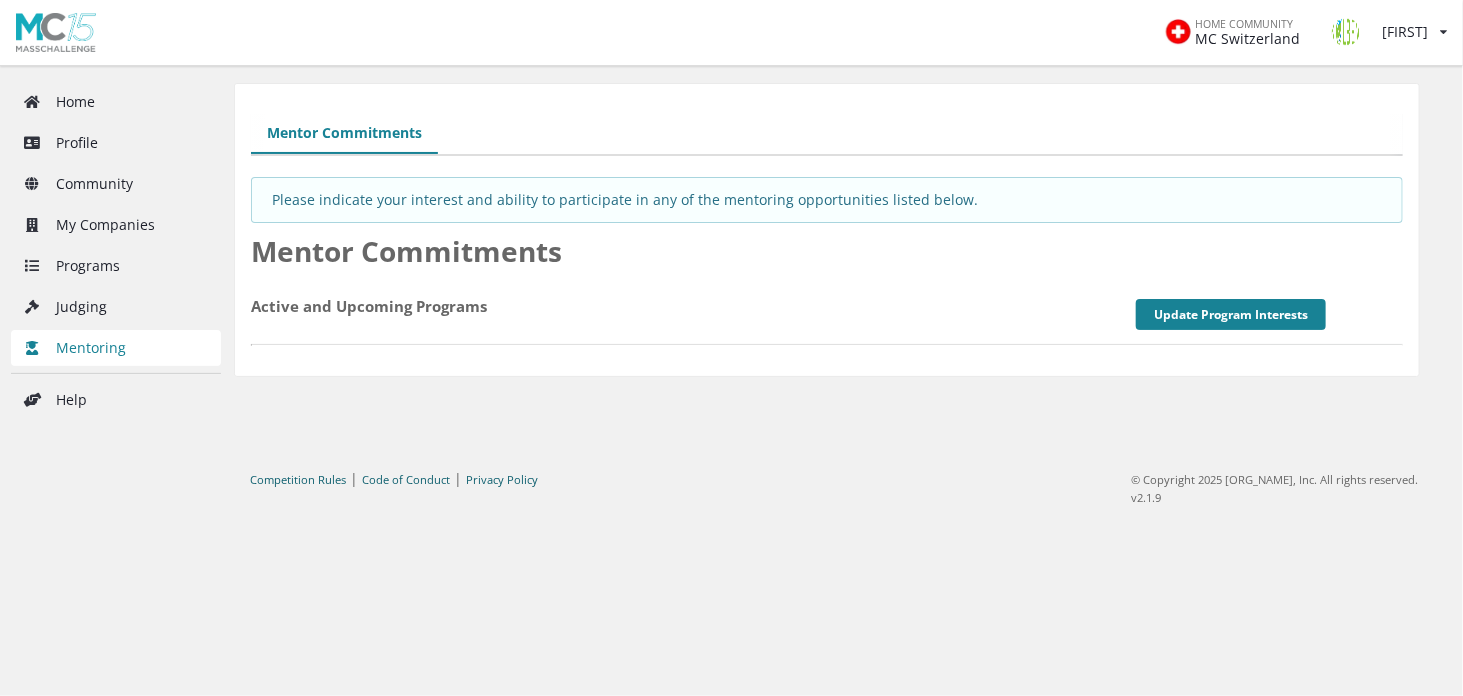 click on "Active and Upcoming Programs" at bounding box center [384, 306] 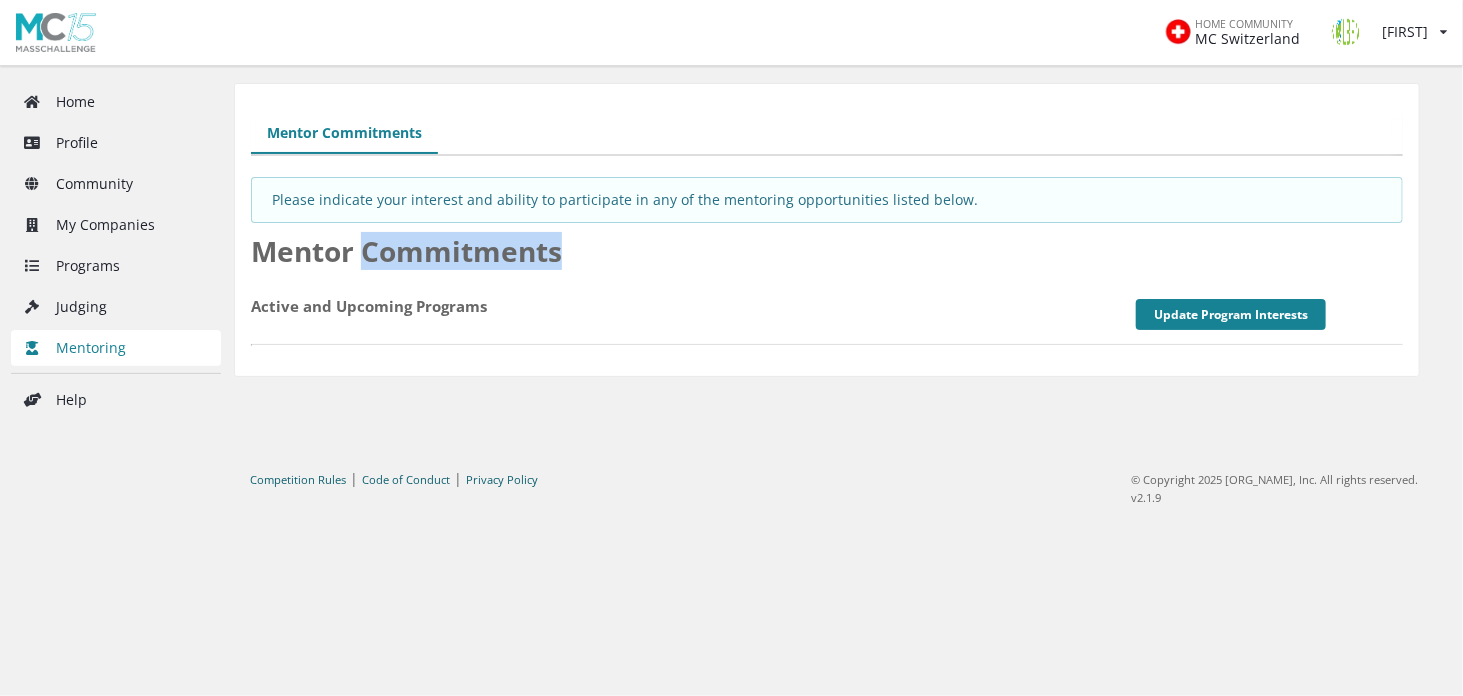 click on "Mentor Commitments" at bounding box center [827, 251] 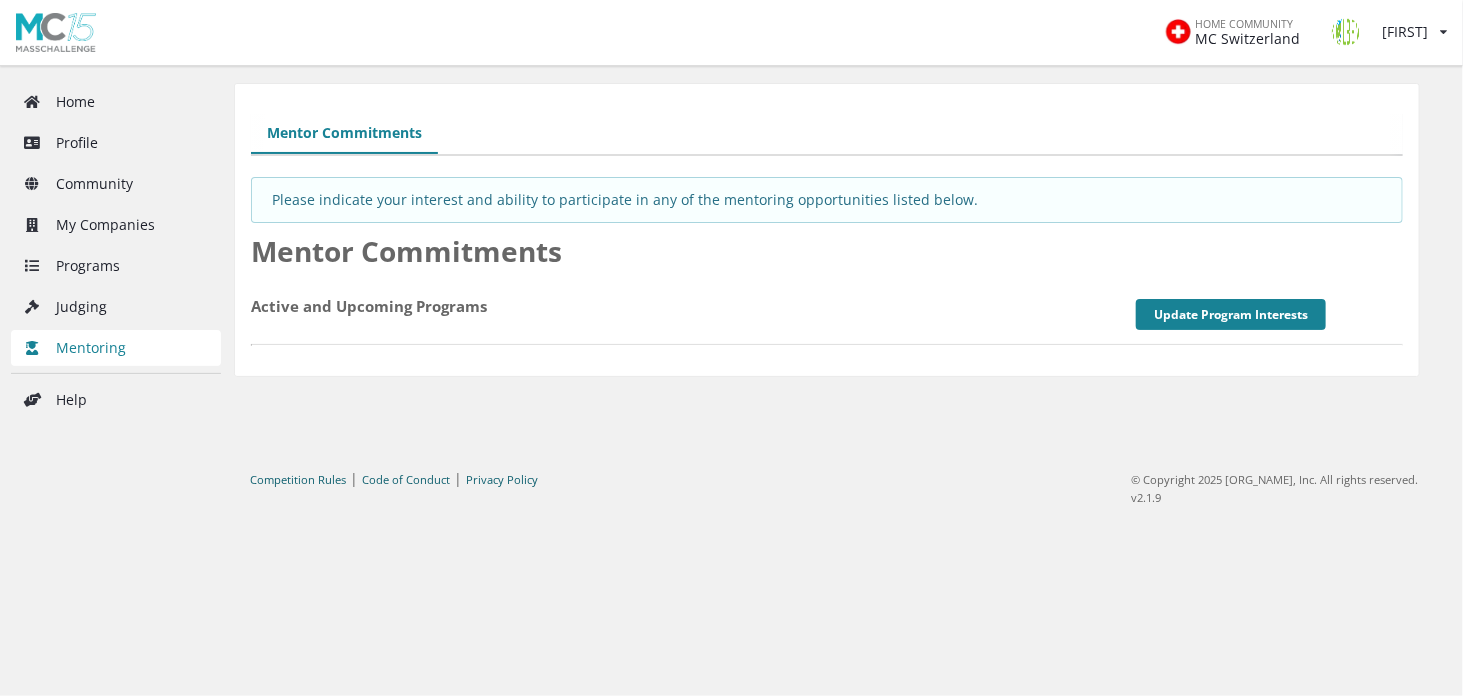 click on "Please indicate your interest and ability to participate in any of the
mentoring opportunities listed below." at bounding box center [827, 200] 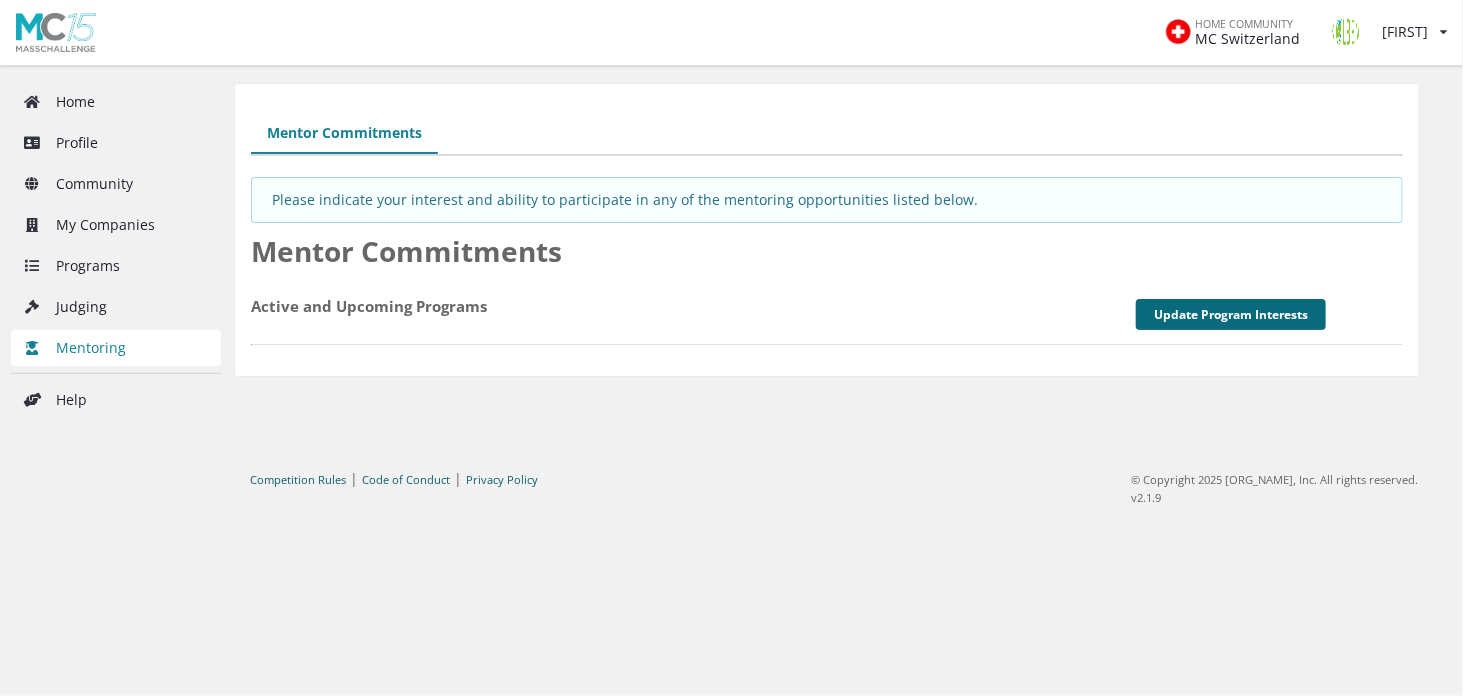 click on "Update Program Interests" at bounding box center [1231, 314] 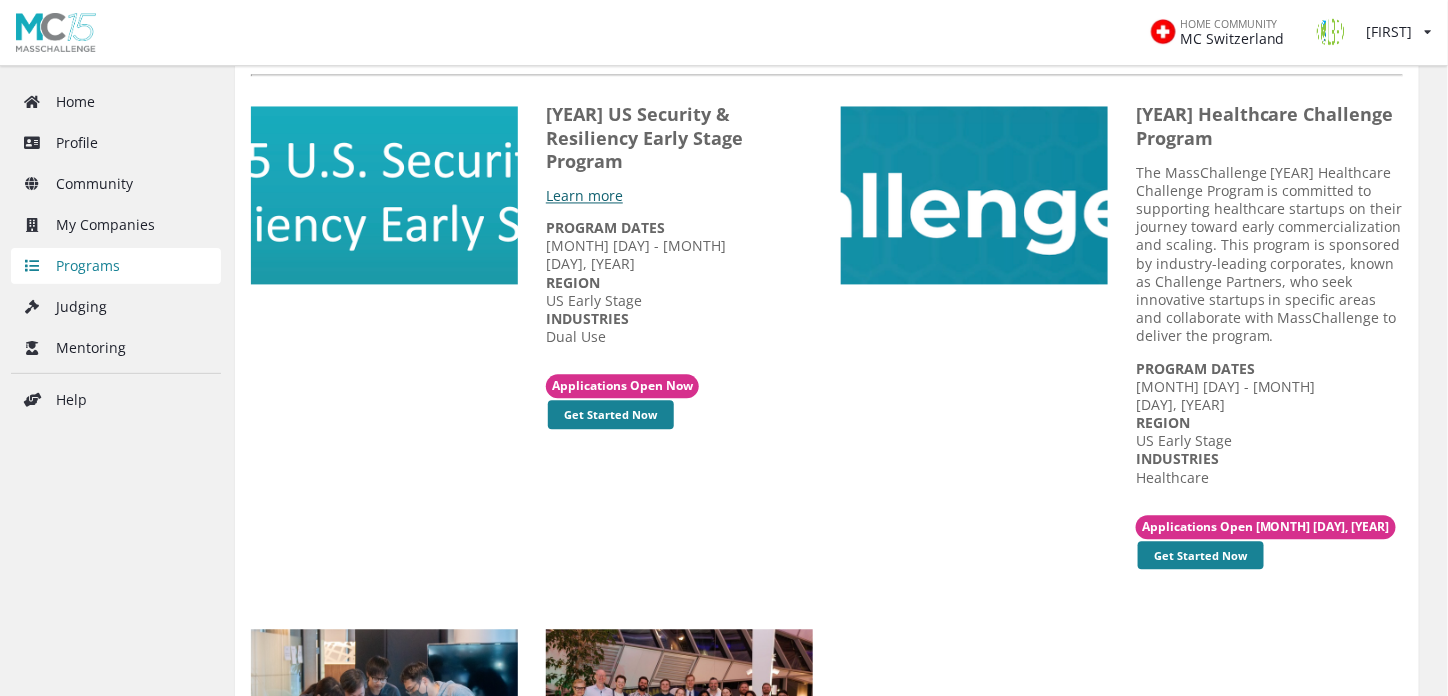 scroll, scrollTop: 1241, scrollLeft: 0, axis: vertical 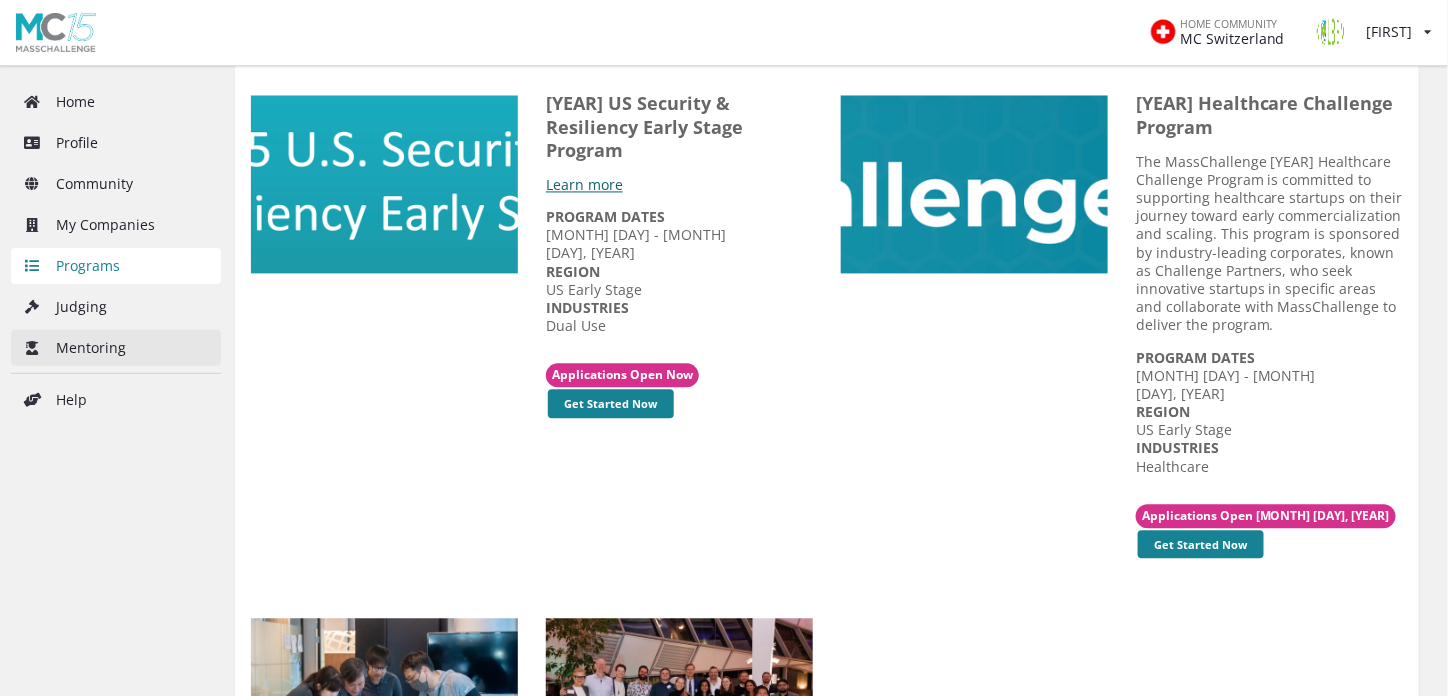 click on "Mentoring" at bounding box center [116, 348] 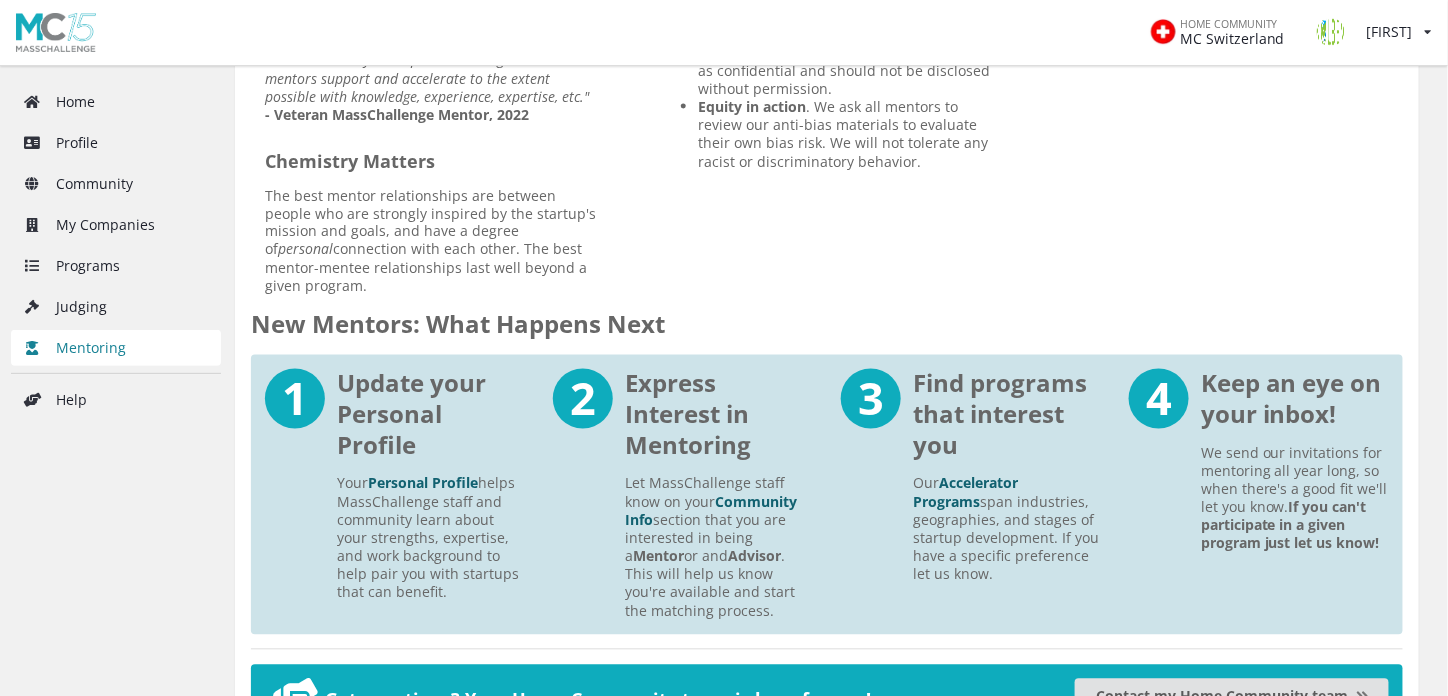 scroll, scrollTop: 1066, scrollLeft: 0, axis: vertical 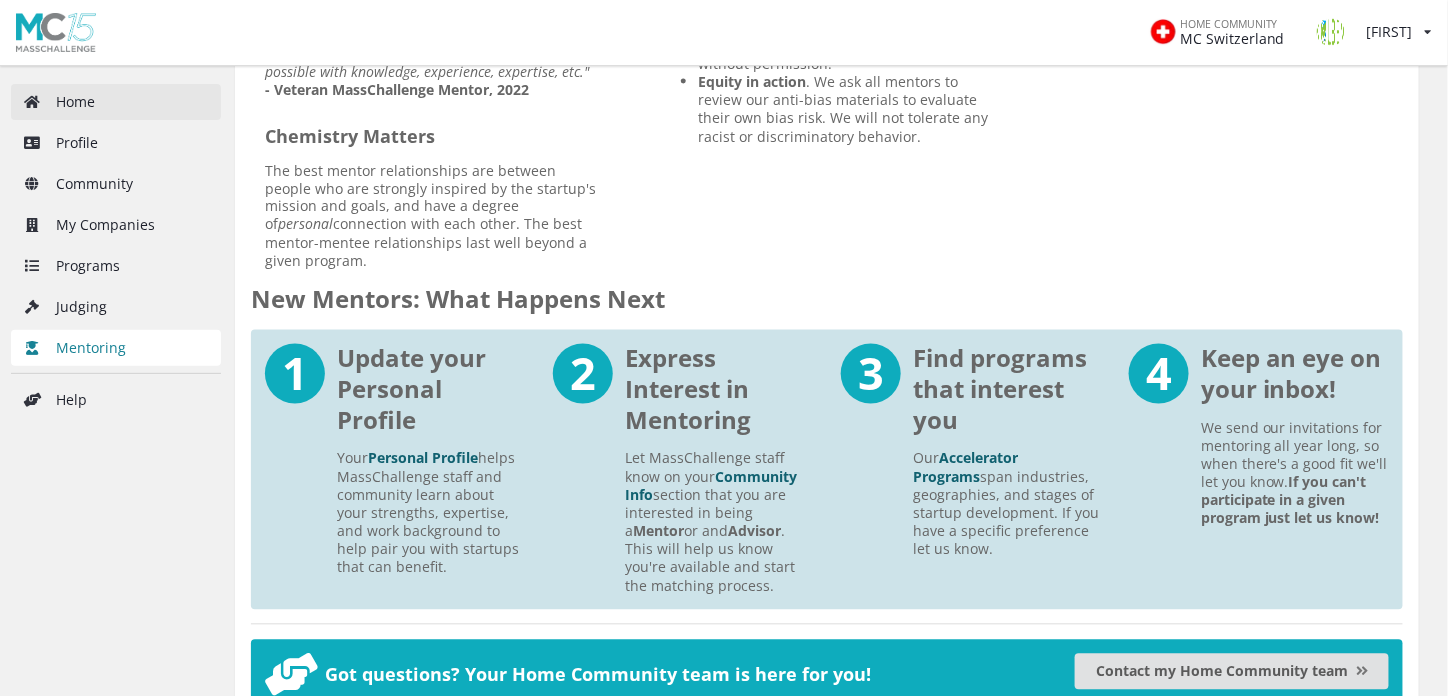 click on "Home" at bounding box center [116, 102] 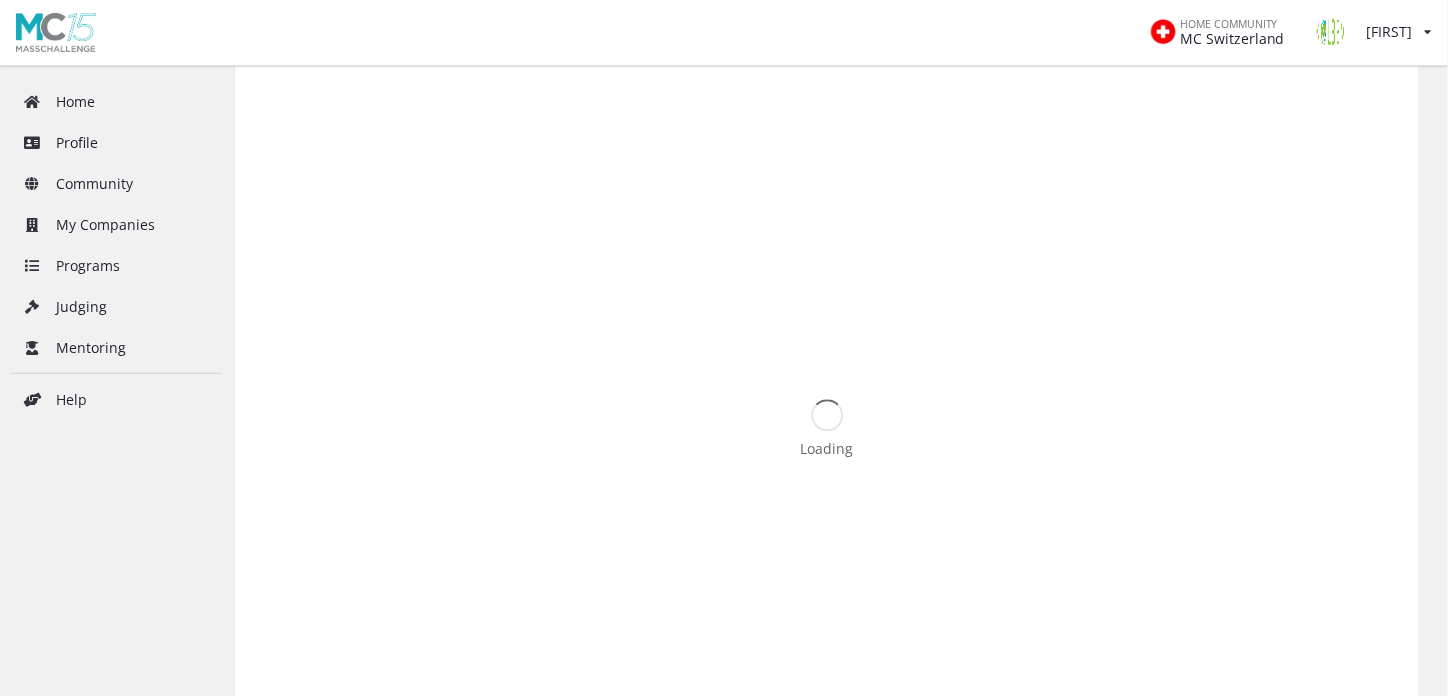 scroll, scrollTop: 0, scrollLeft: 0, axis: both 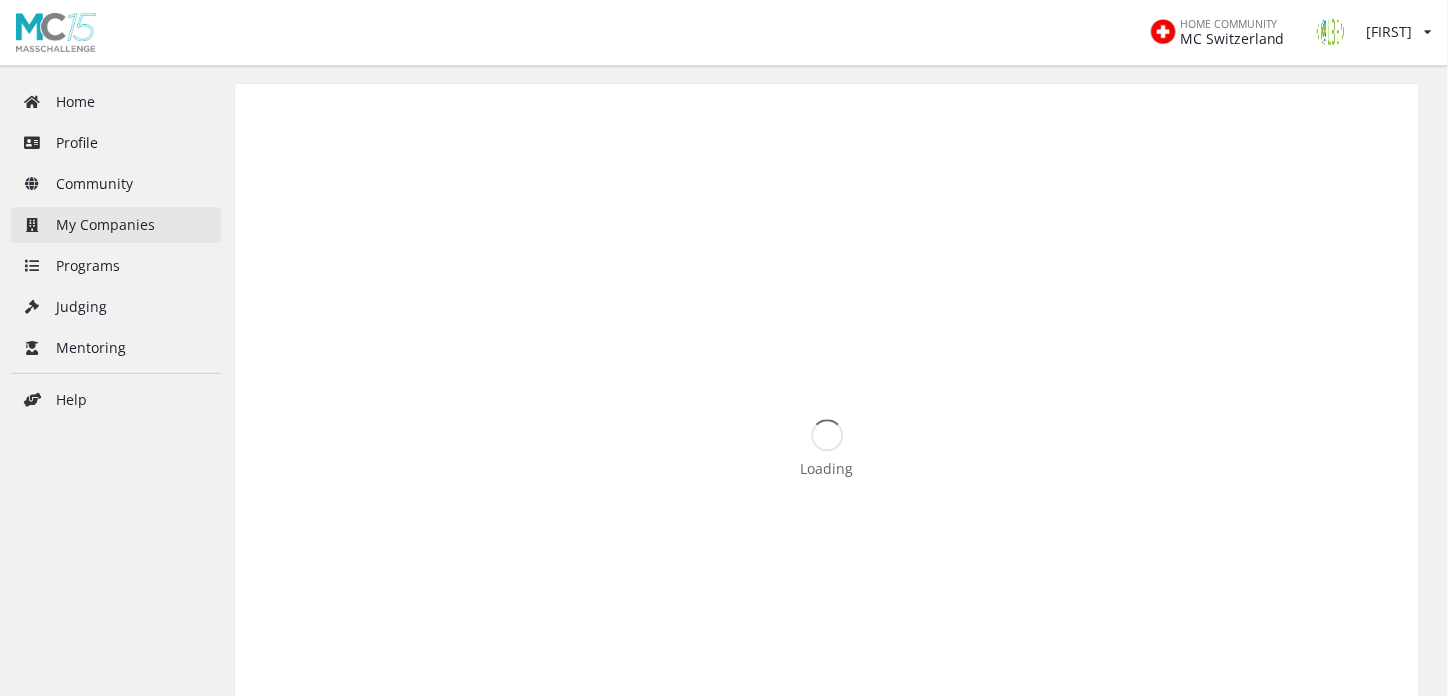 click on "My Companies" at bounding box center (116, 225) 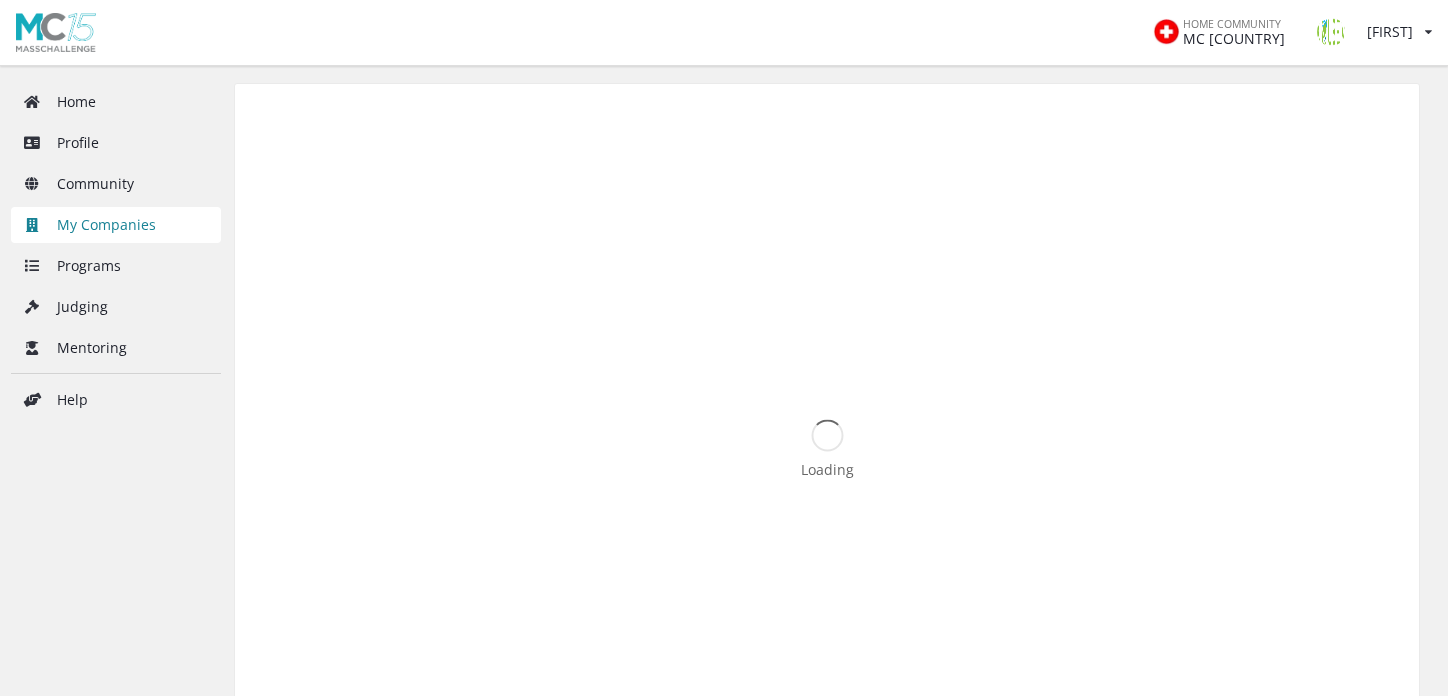 scroll, scrollTop: 0, scrollLeft: 0, axis: both 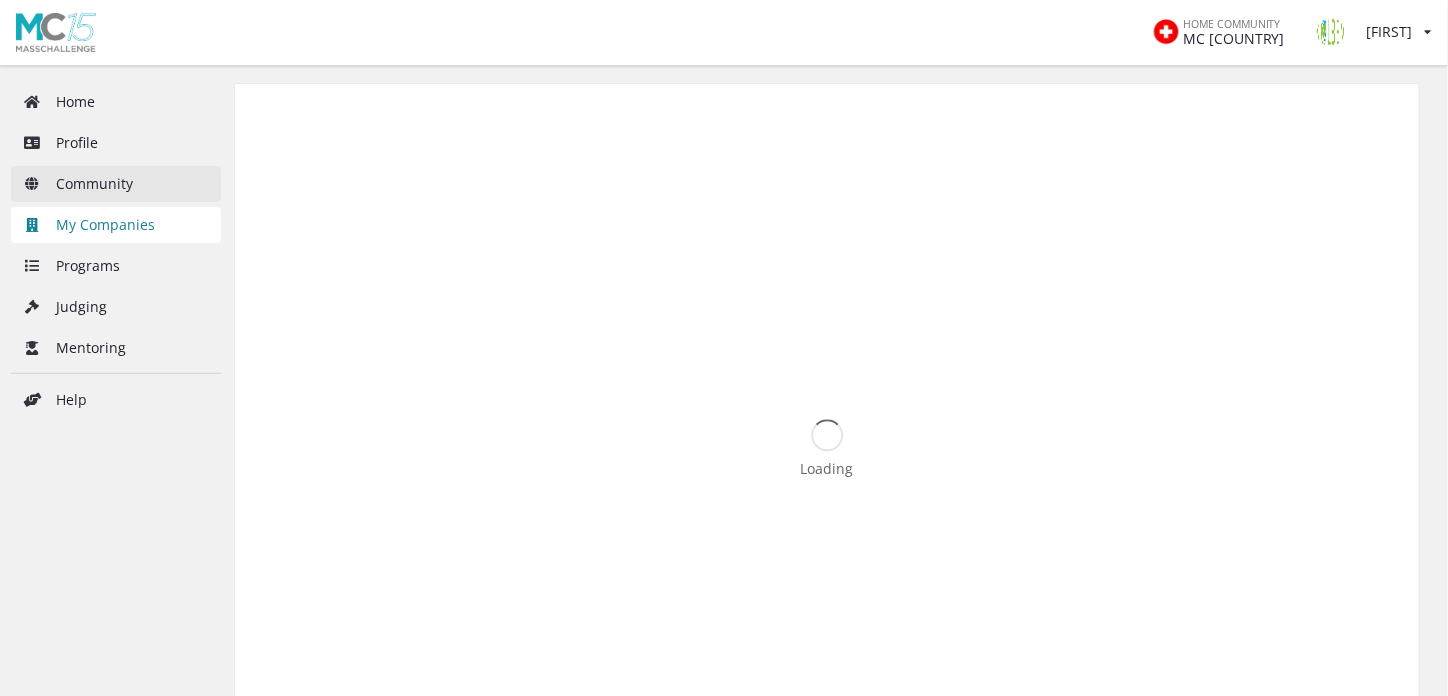 click on "Community" at bounding box center (116, 184) 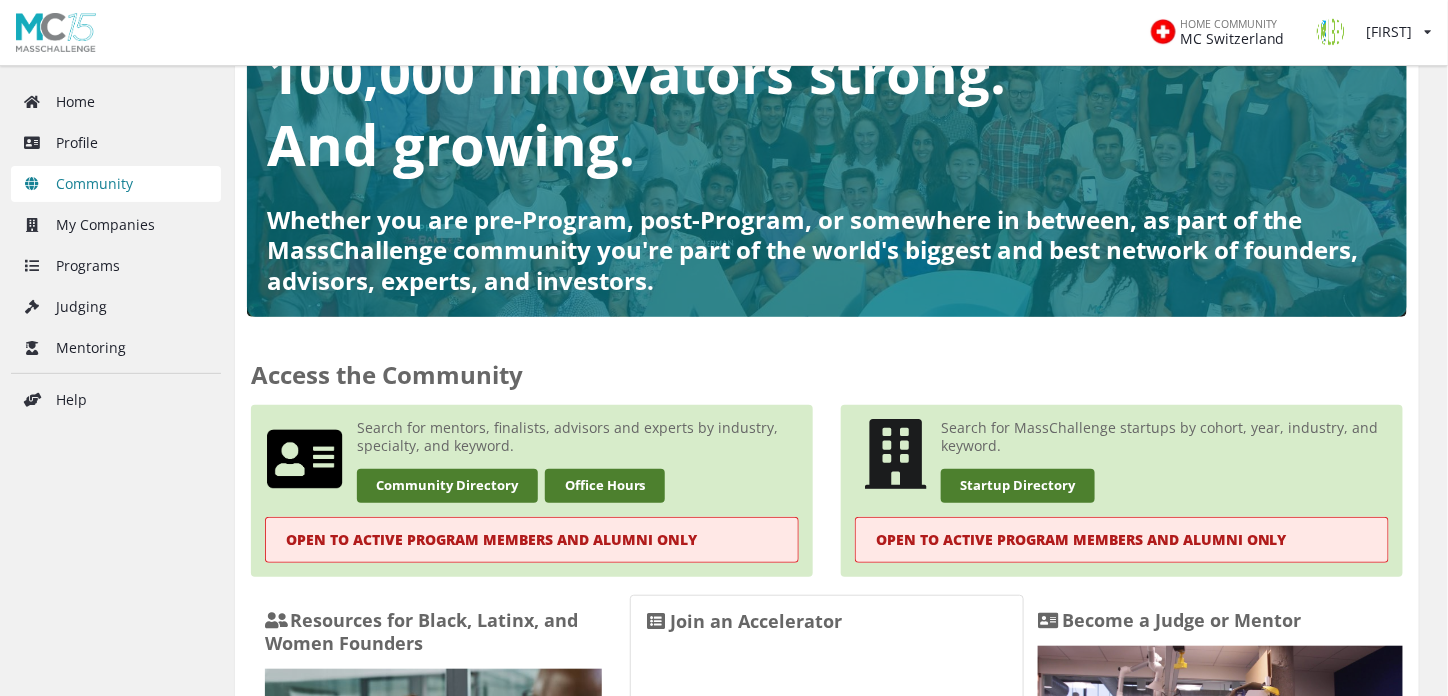 scroll, scrollTop: 145, scrollLeft: 0, axis: vertical 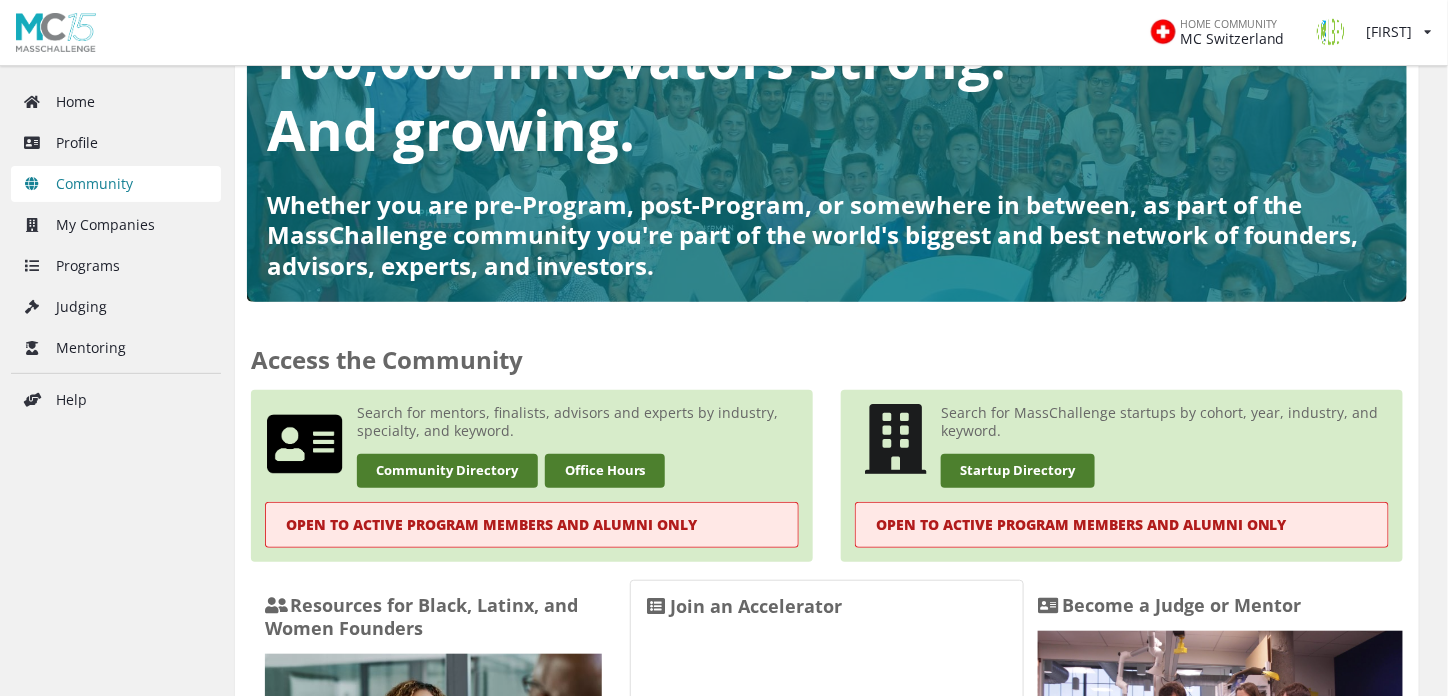 click on "OPEN TO ACTIVE PROGRAM MEMBERS AND ALUMNI ONLY" at bounding box center (532, 525) 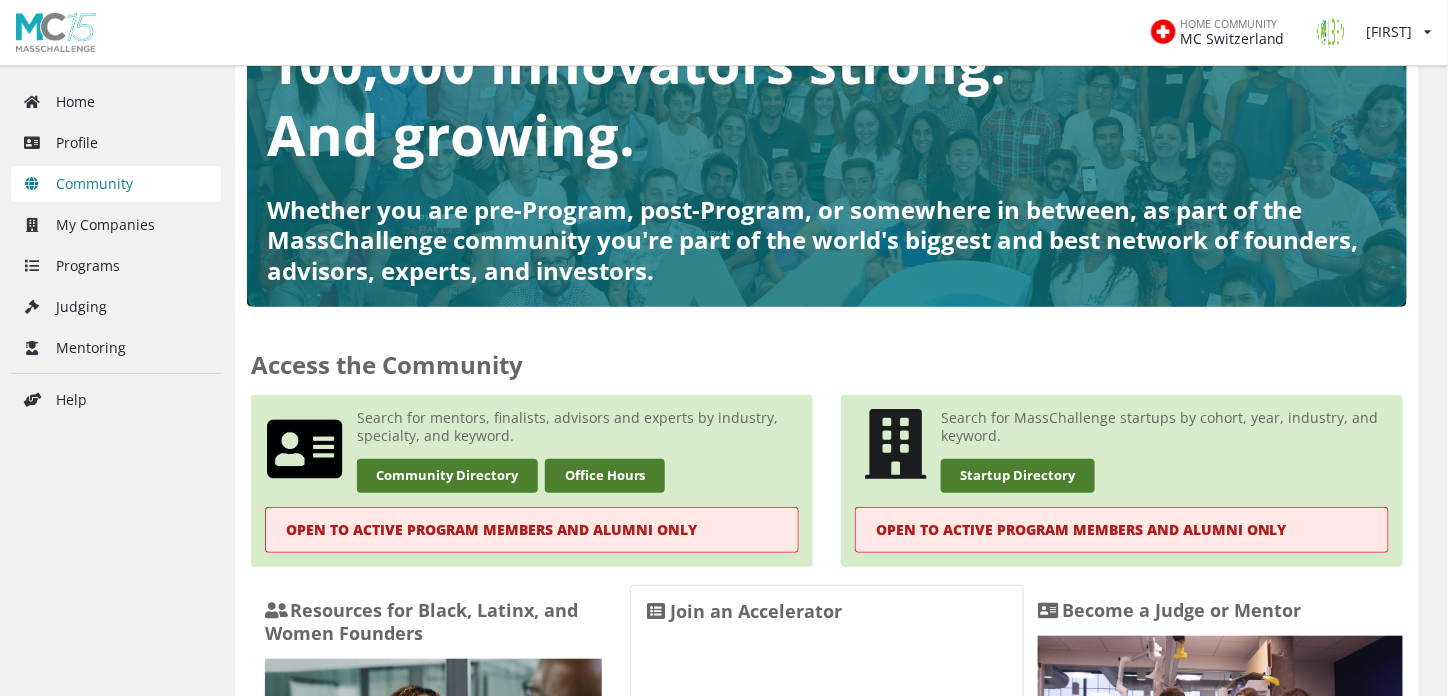 scroll, scrollTop: 140, scrollLeft: 0, axis: vertical 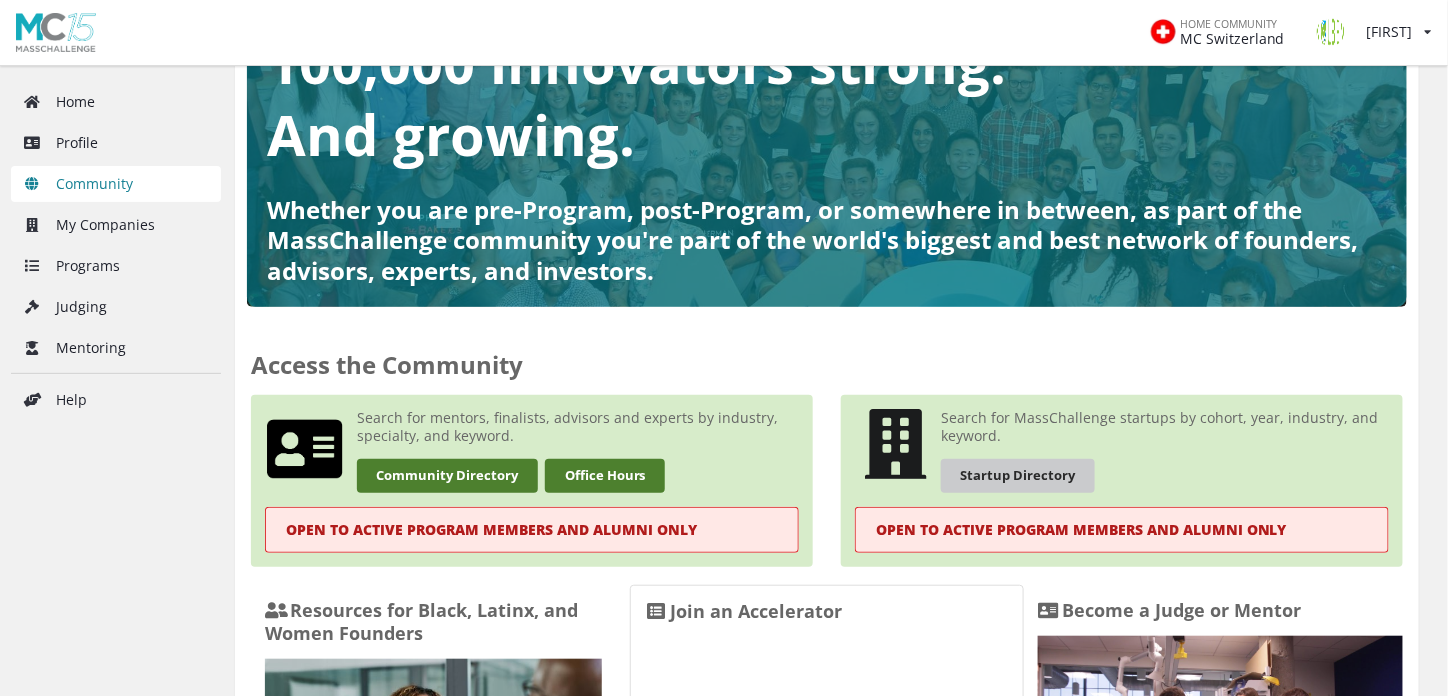 click on "Startup Directory" at bounding box center [1018, 475] 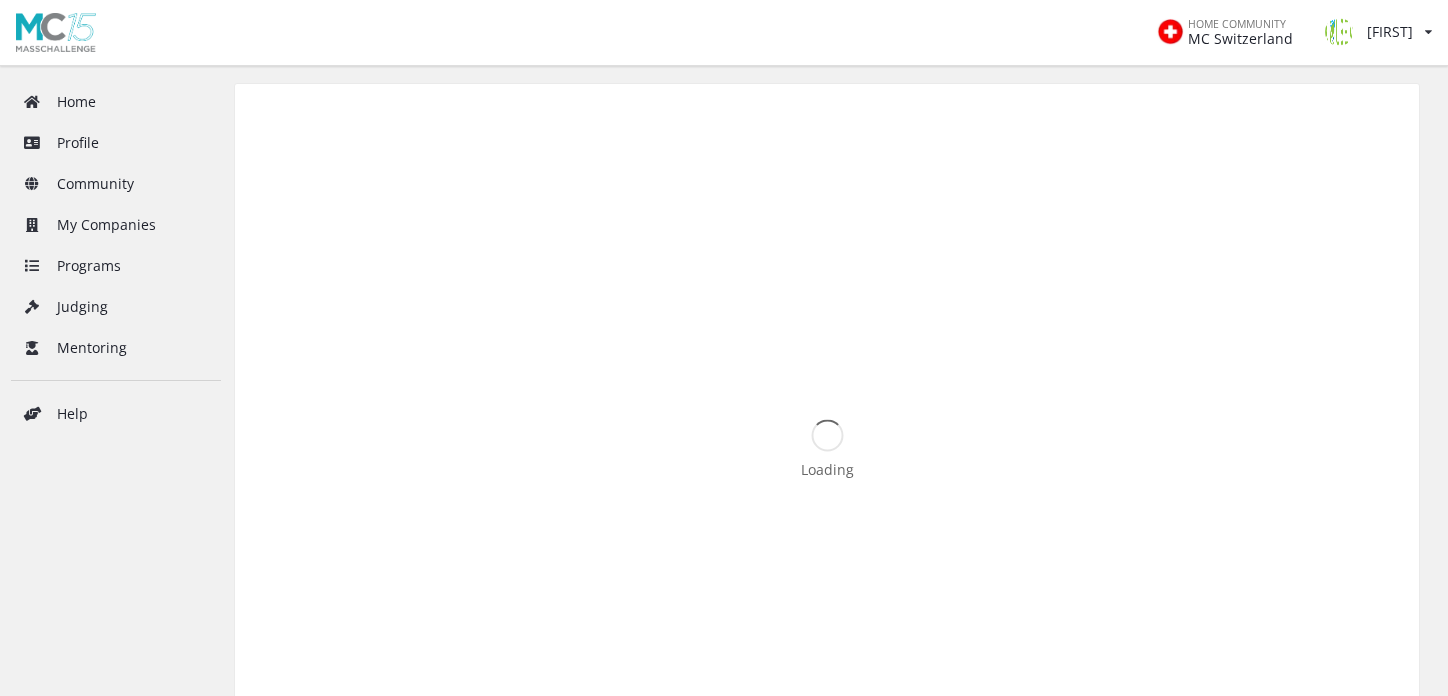 scroll, scrollTop: 0, scrollLeft: 0, axis: both 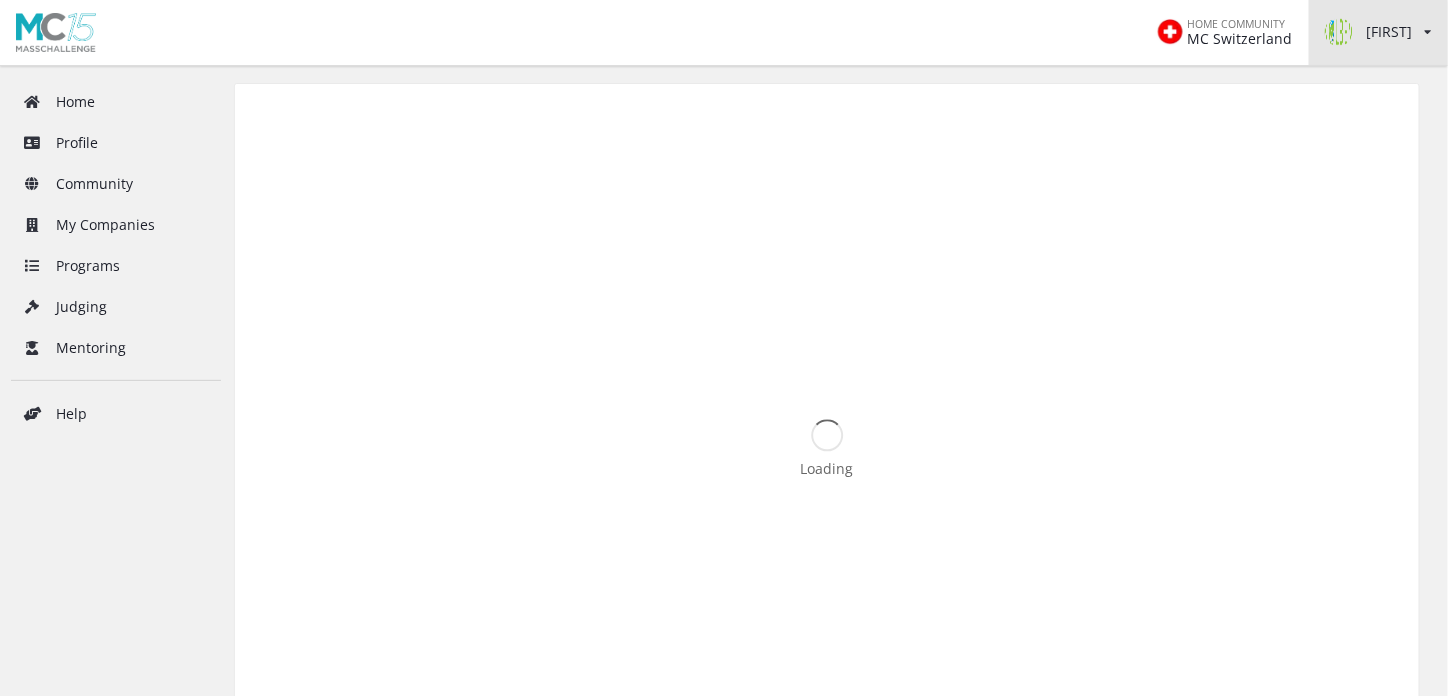 click on "[FIRST]" at bounding box center [1369, 32] 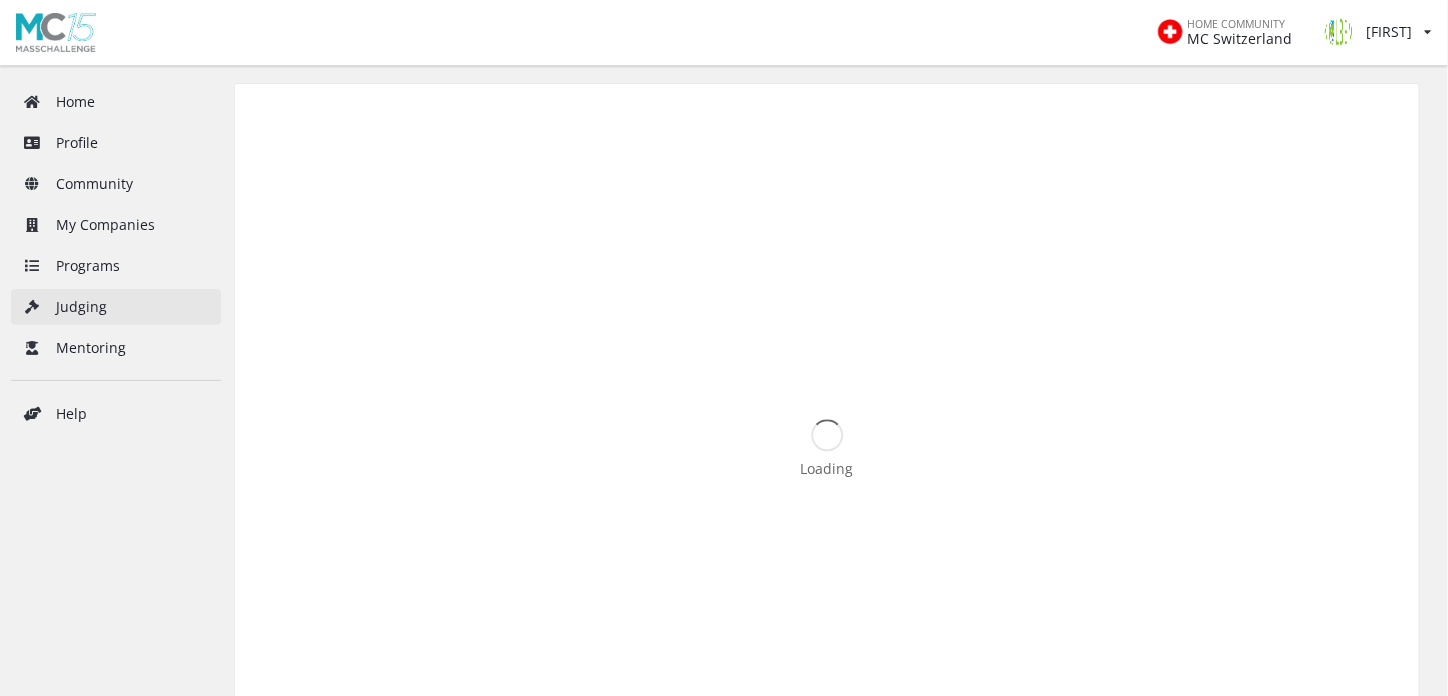 click on "Judging" at bounding box center [116, 307] 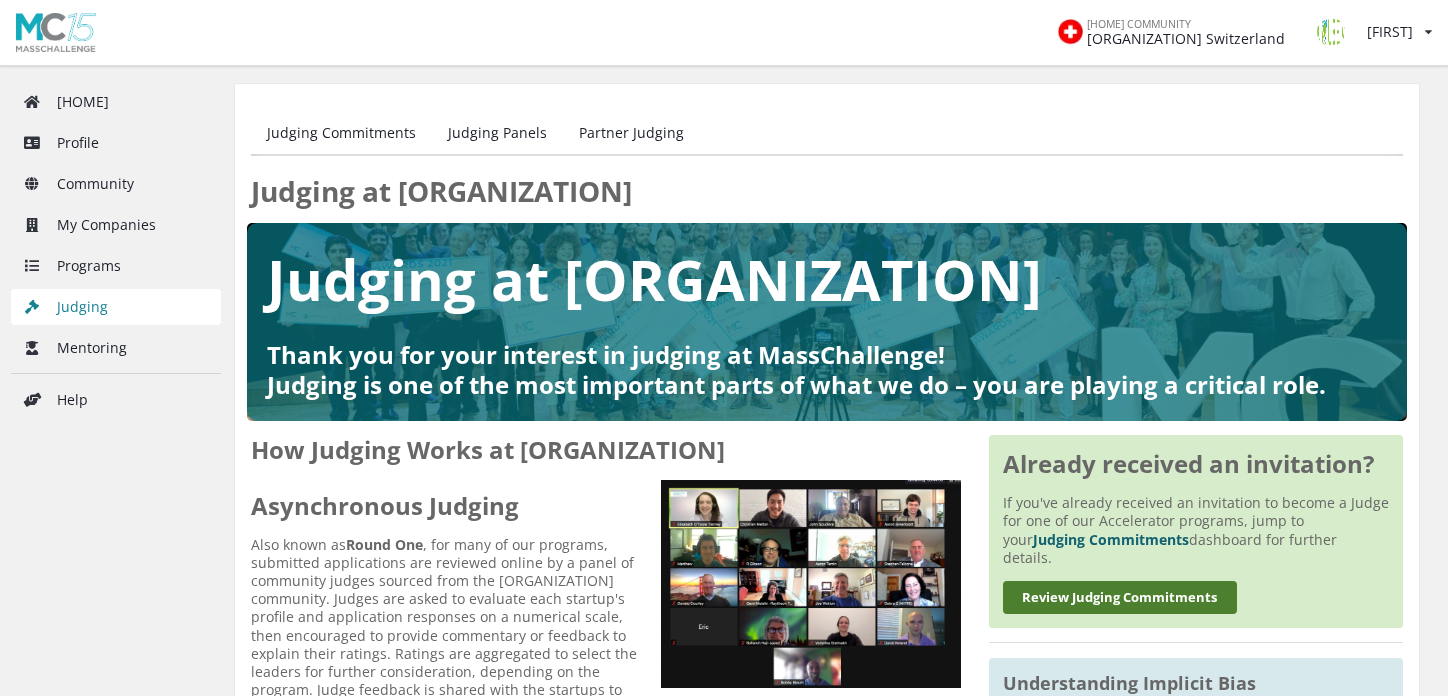 scroll, scrollTop: 0, scrollLeft: 0, axis: both 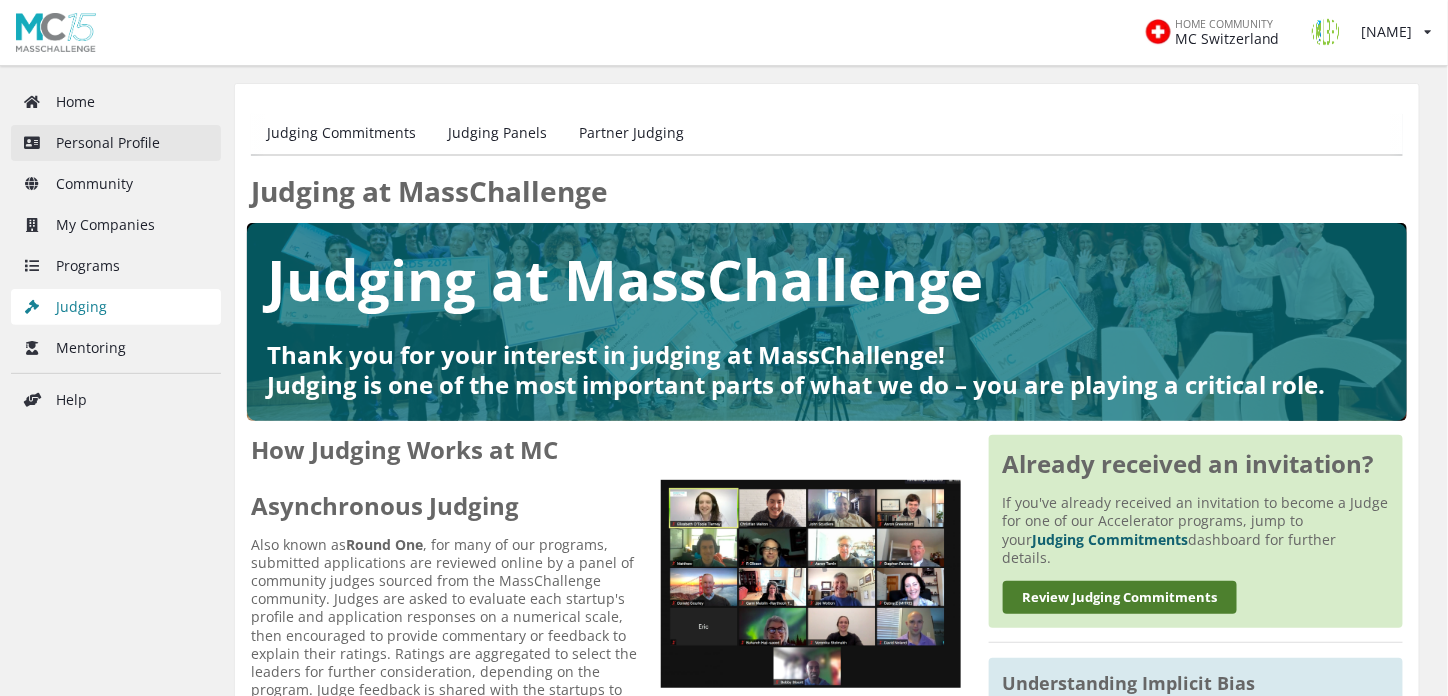 click on "Profile" at bounding box center (116, 143) 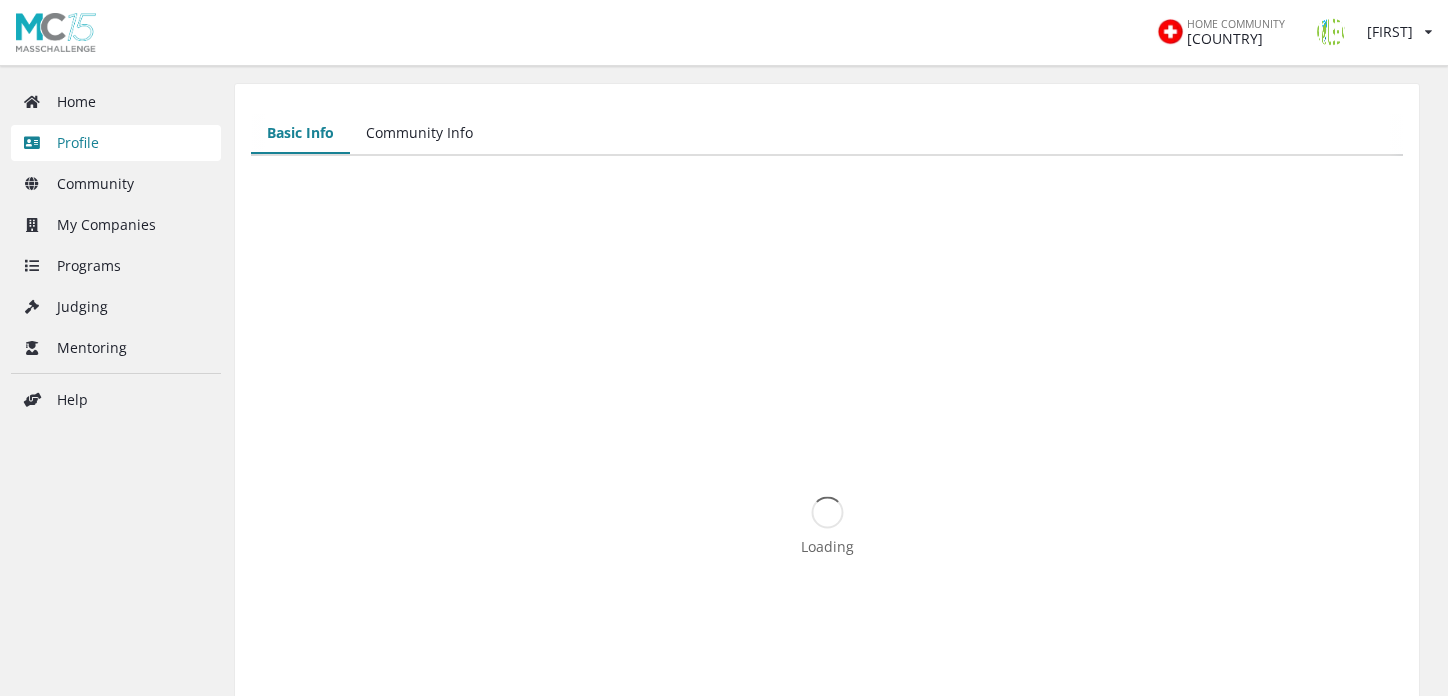 scroll, scrollTop: 0, scrollLeft: 0, axis: both 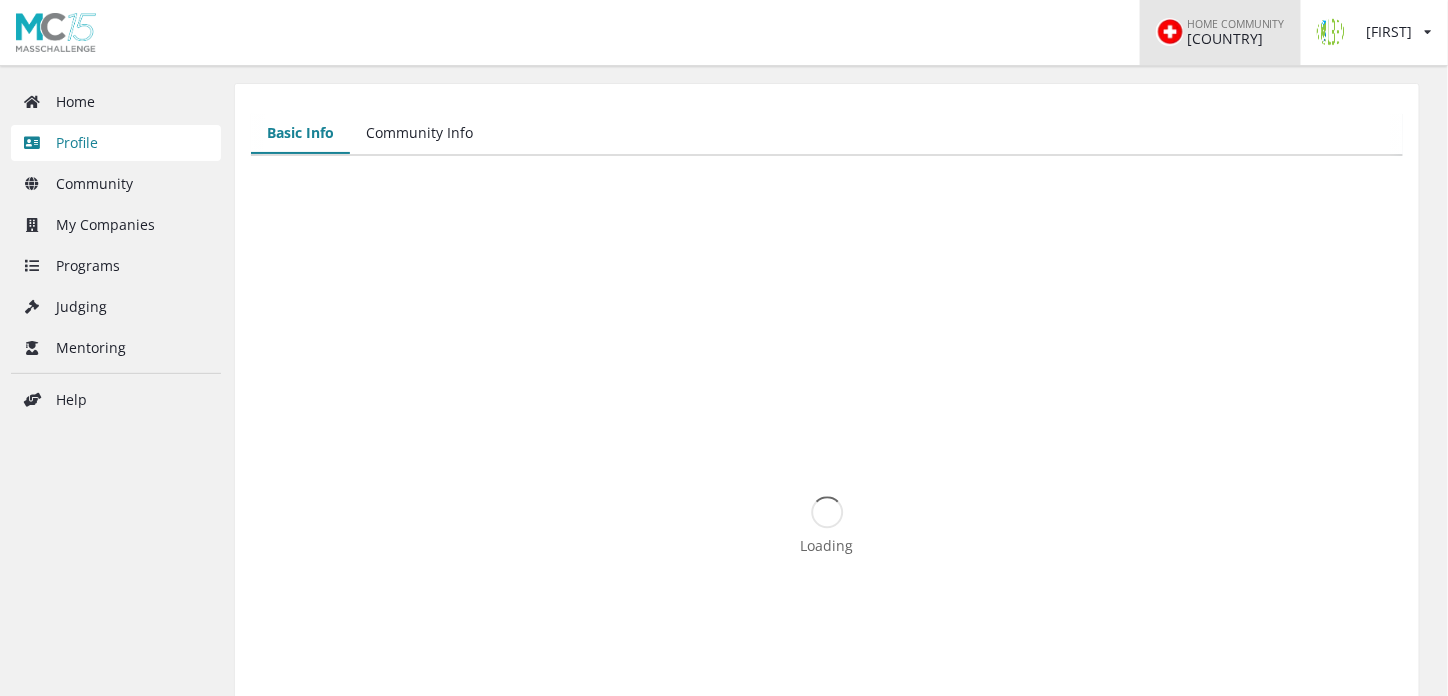 click on "HOME COMMUNITY" at bounding box center (1236, 24) 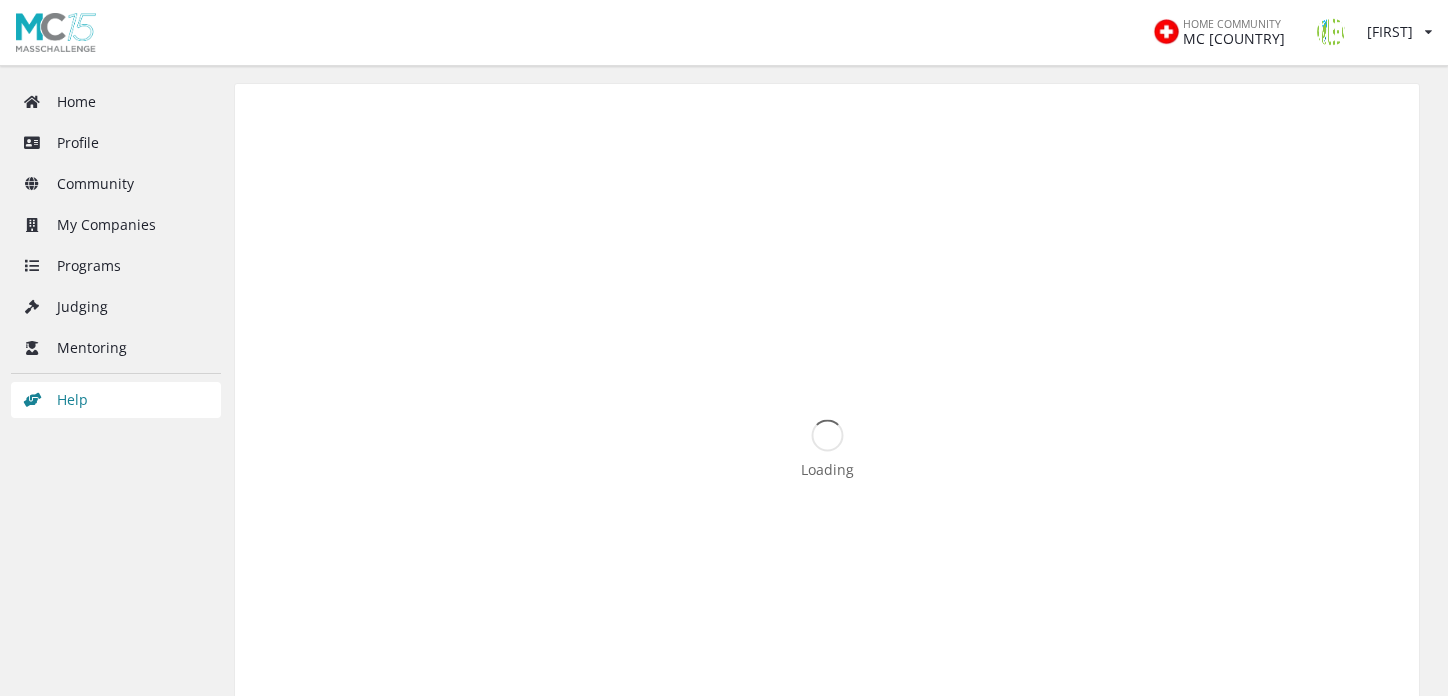 scroll, scrollTop: 0, scrollLeft: 0, axis: both 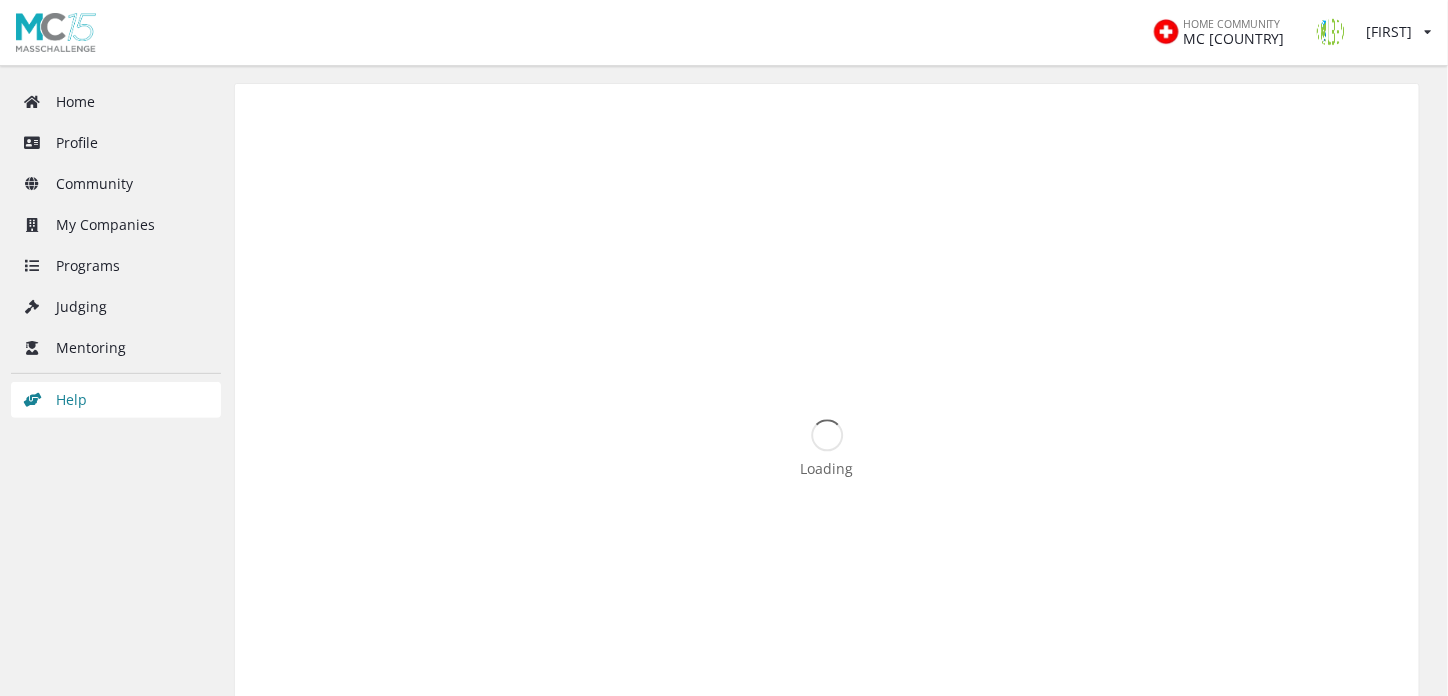 click on "[HOME] COMMUNITY" at bounding box center (1232, 24) 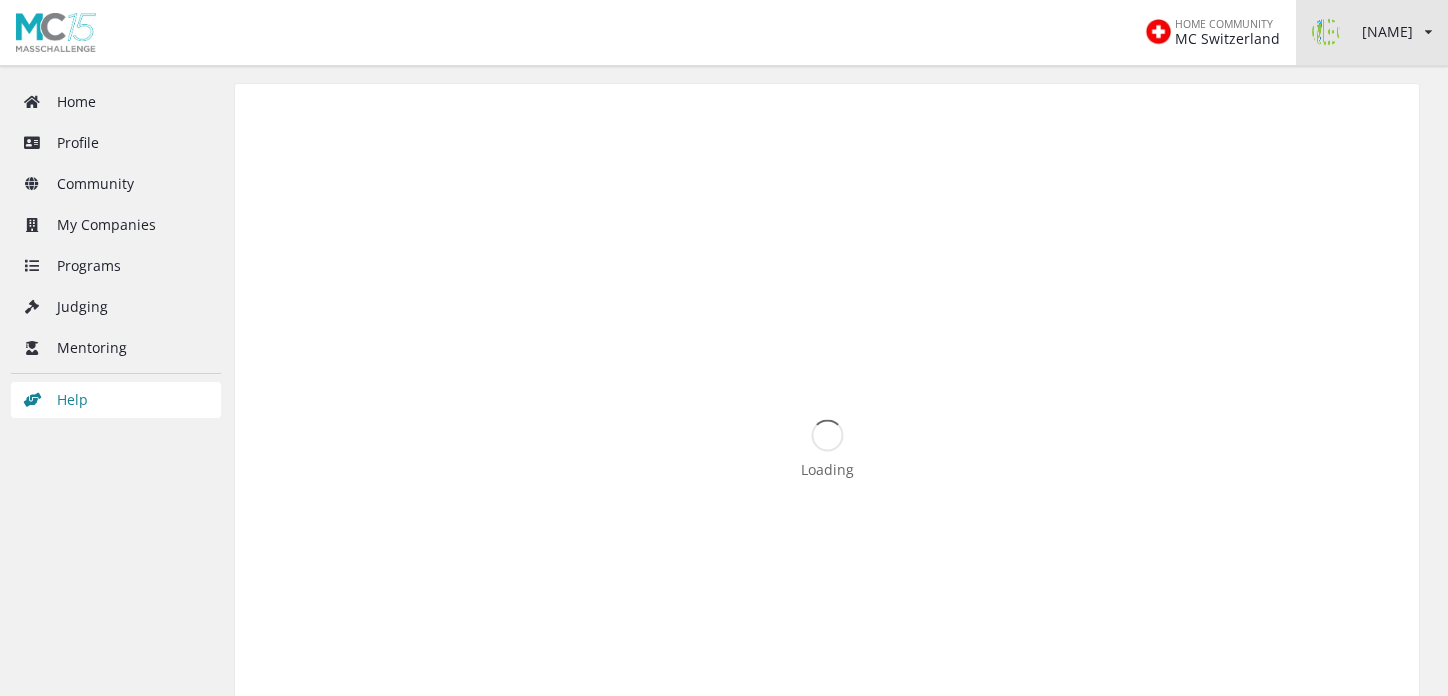 scroll, scrollTop: 0, scrollLeft: 0, axis: both 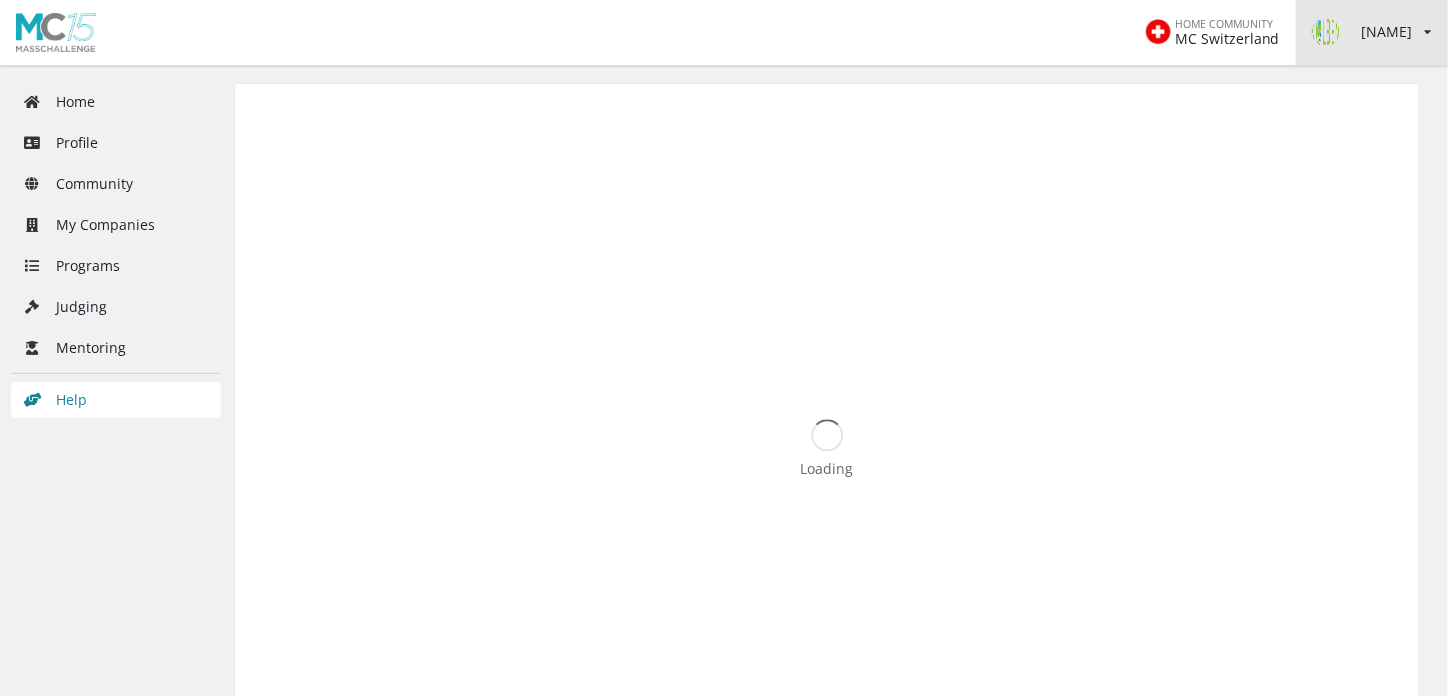 click on "Jakub
View/edit profile
Change password
Log out" at bounding box center (1372, 32) 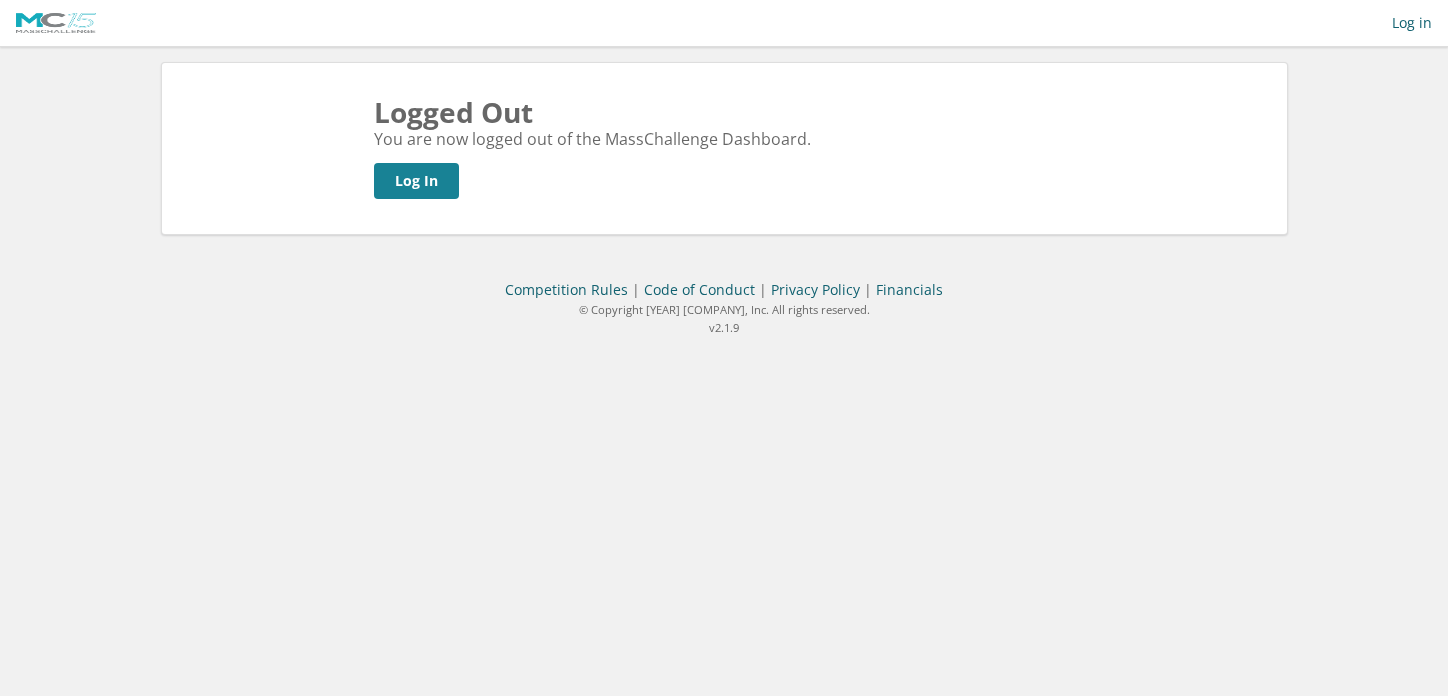 scroll, scrollTop: 0, scrollLeft: 0, axis: both 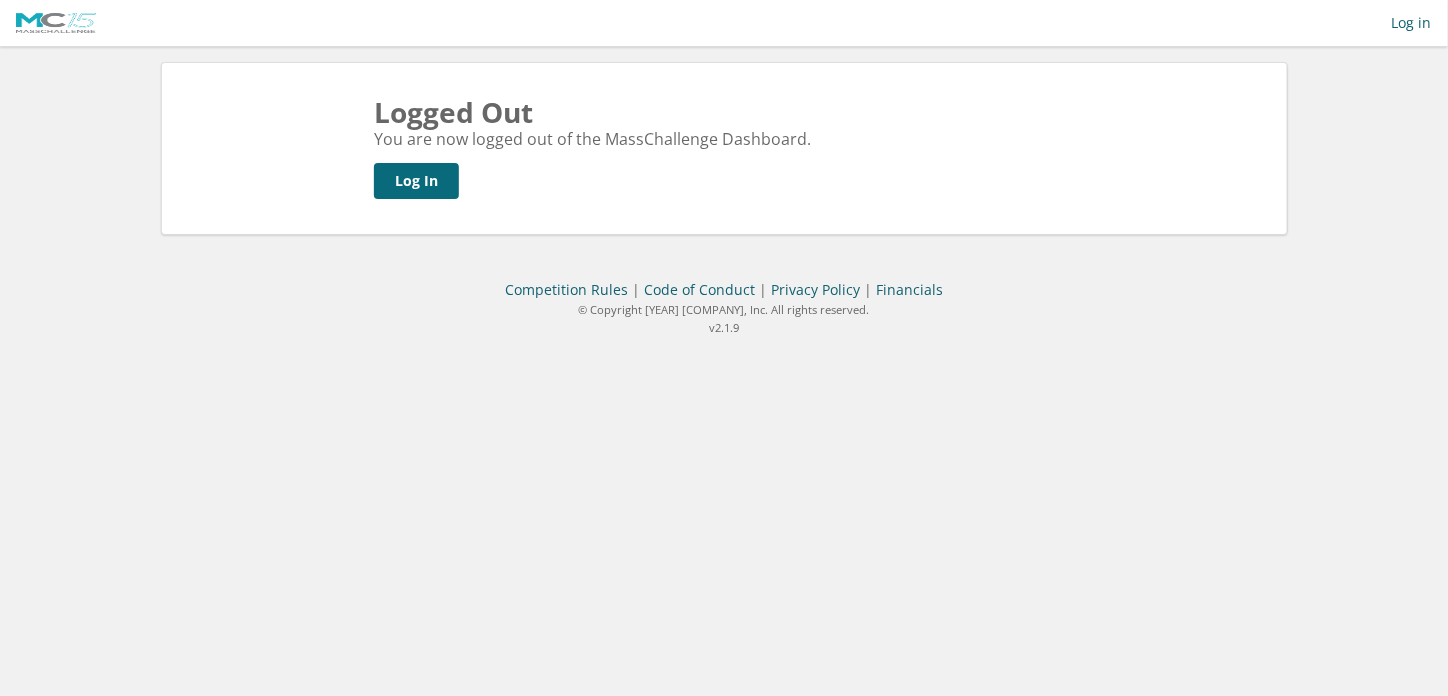 click on "Log In" at bounding box center [416, 181] 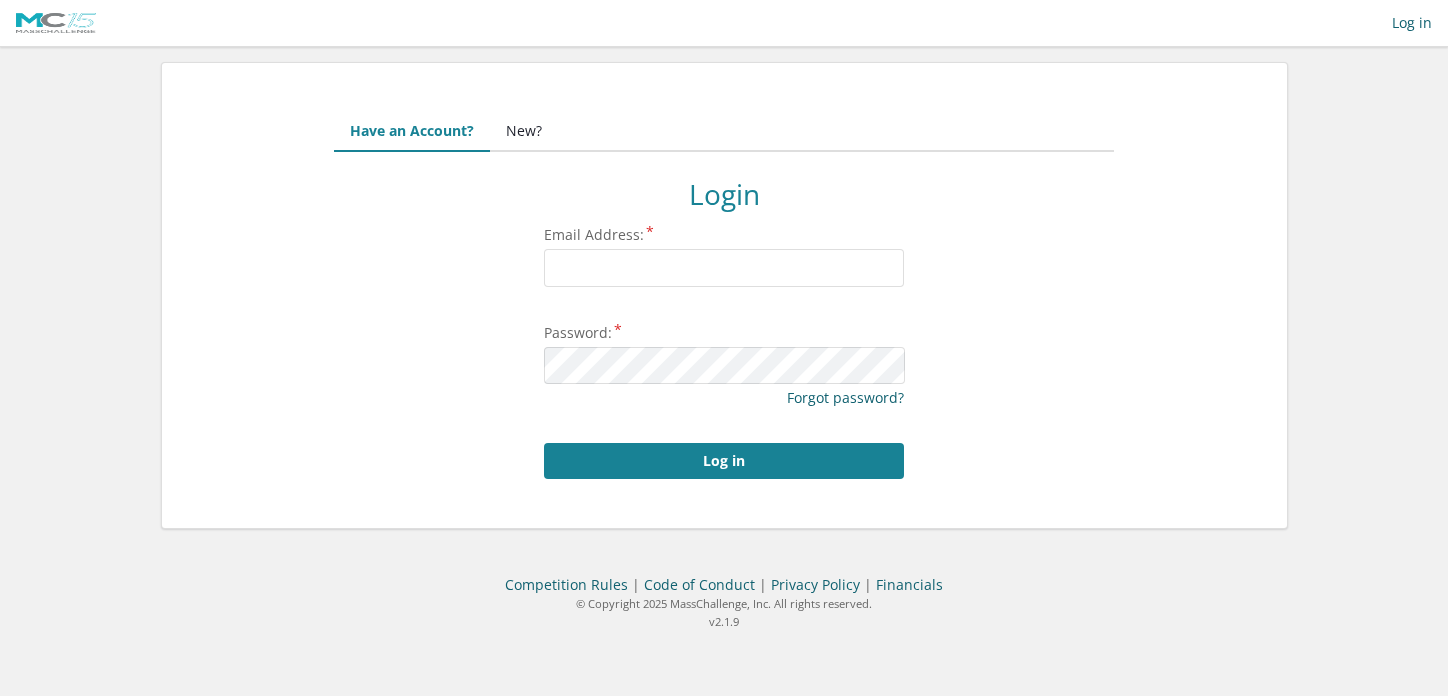 scroll, scrollTop: 0, scrollLeft: 0, axis: both 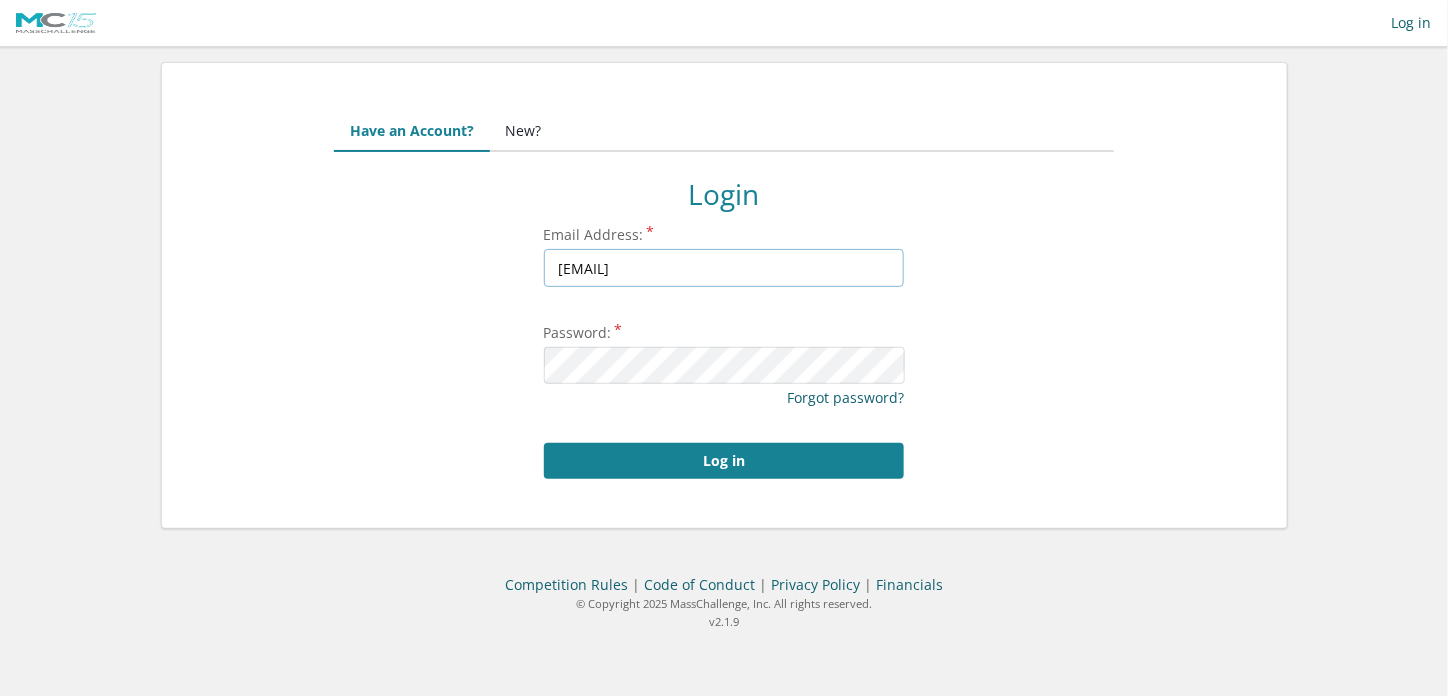 drag, startPoint x: 716, startPoint y: 269, endPoint x: 234, endPoint y: 241, distance: 482.8126 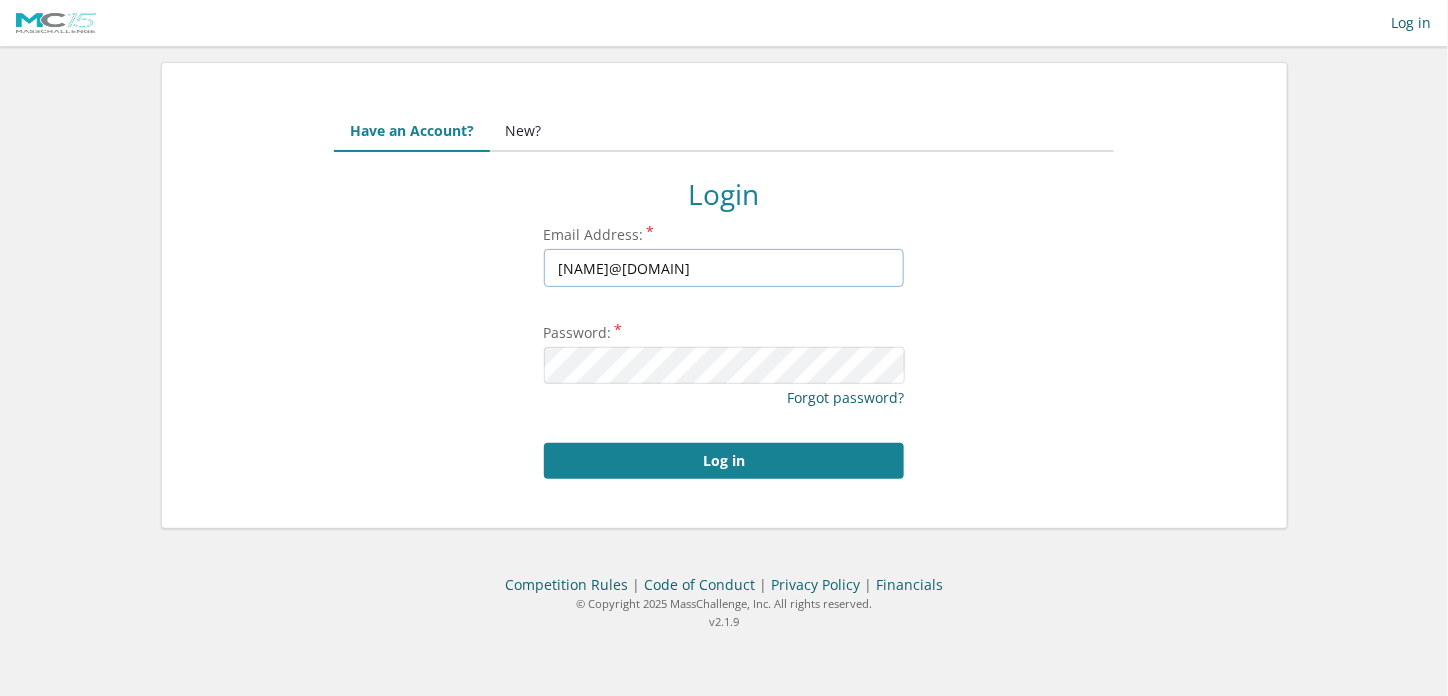 type on "jakub.kwapisz@kolbev.com" 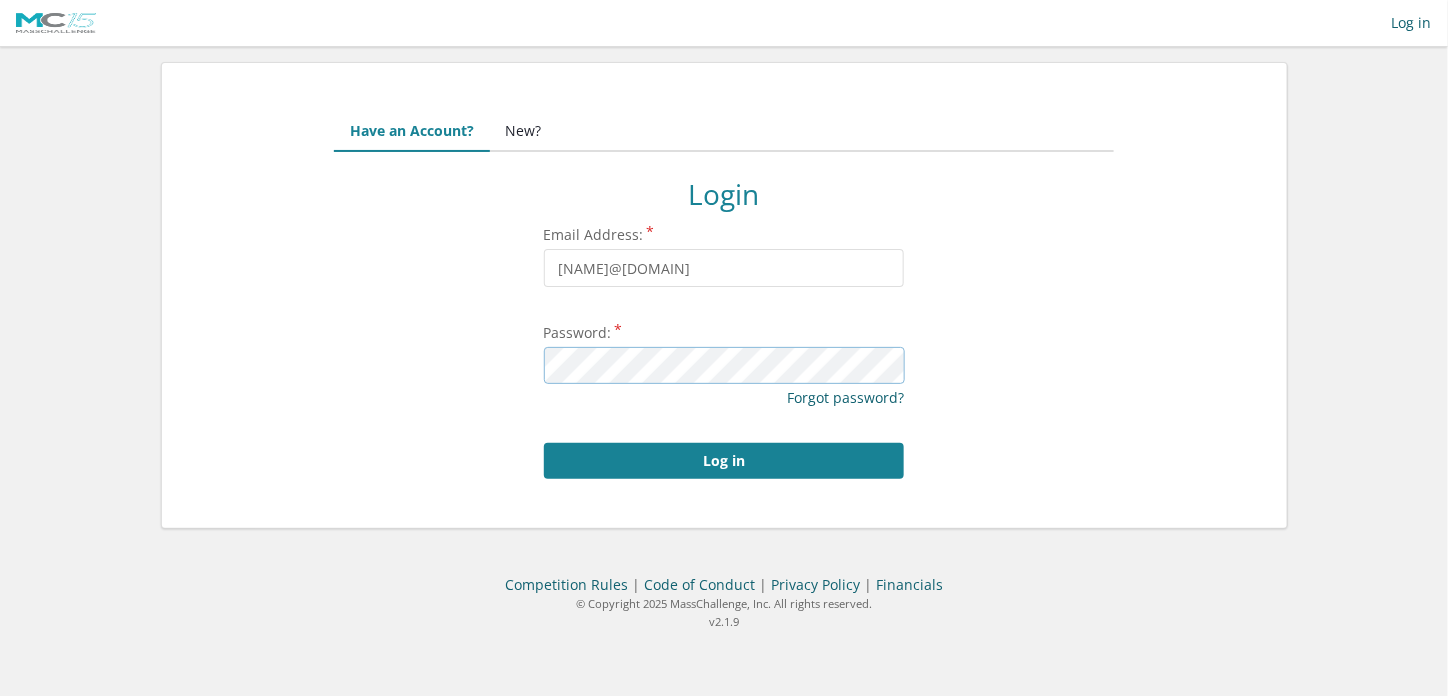 scroll, scrollTop: 0, scrollLeft: 0, axis: both 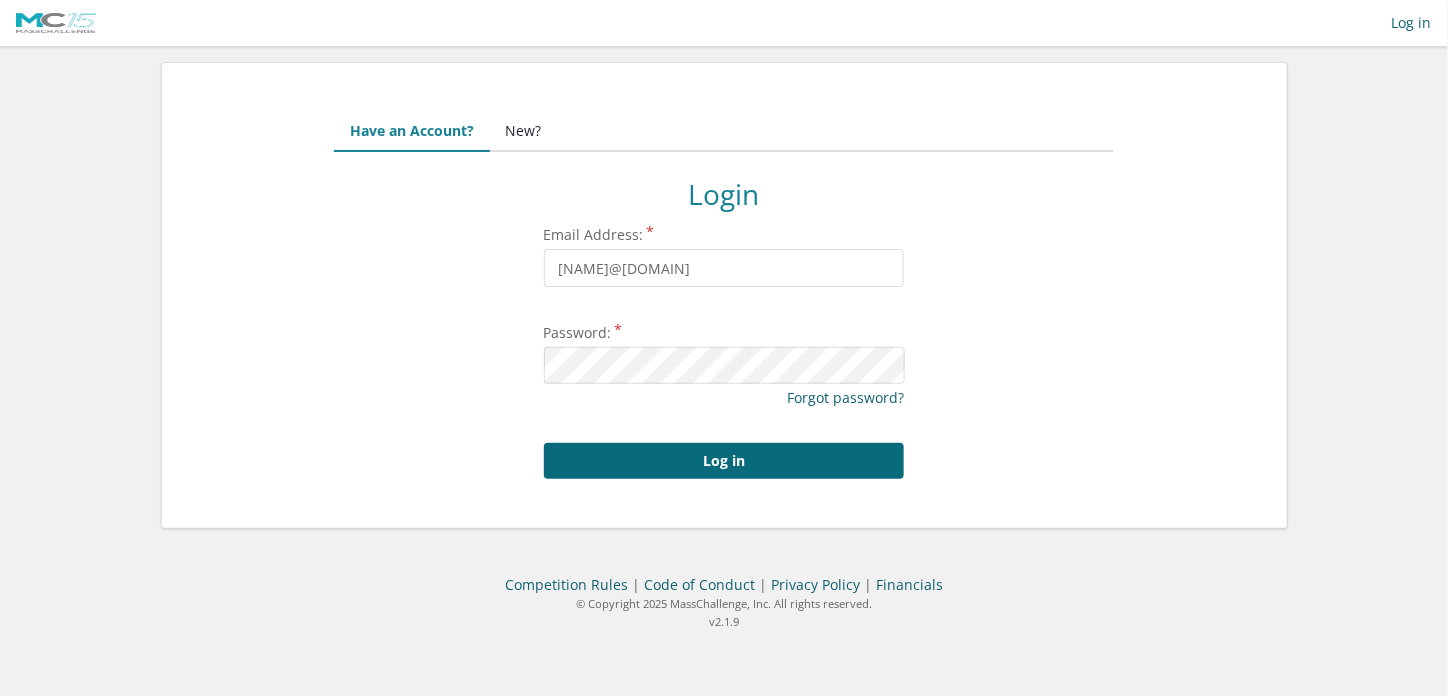 click on "Log in" at bounding box center (724, 461) 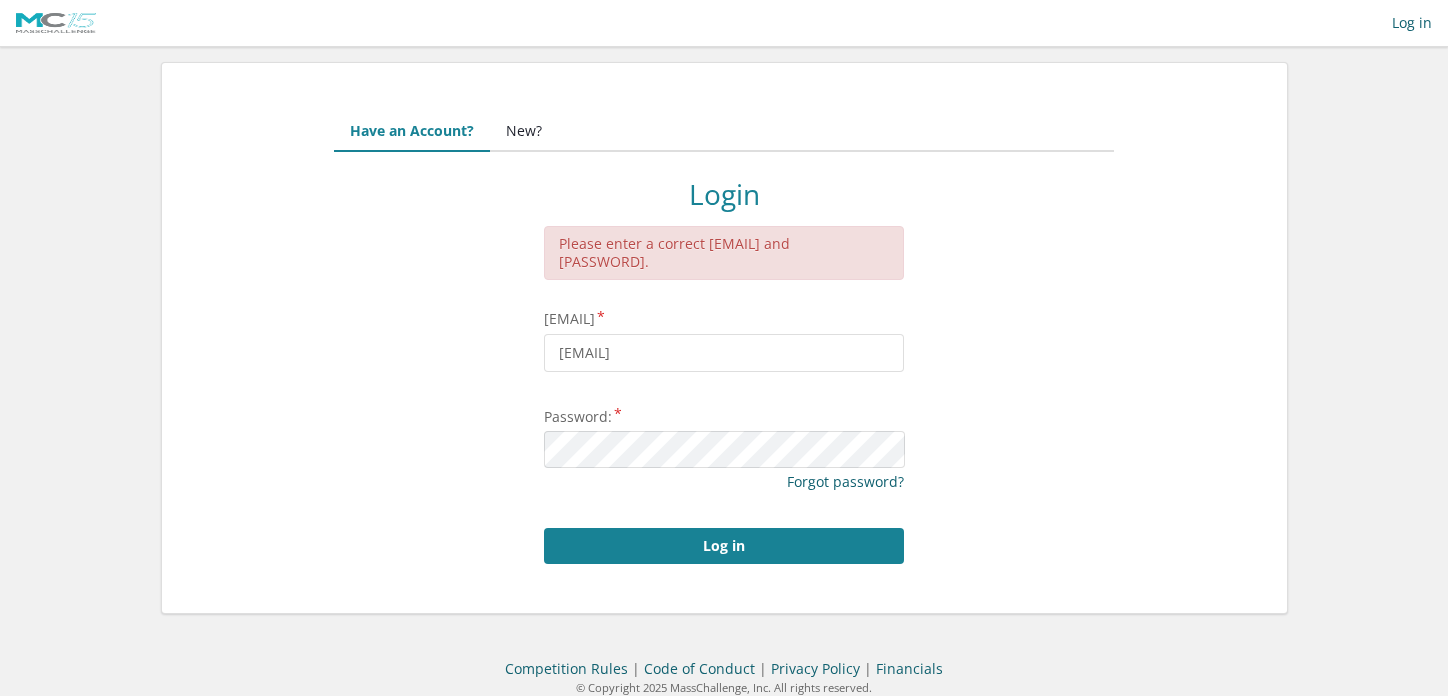 scroll, scrollTop: 0, scrollLeft: 0, axis: both 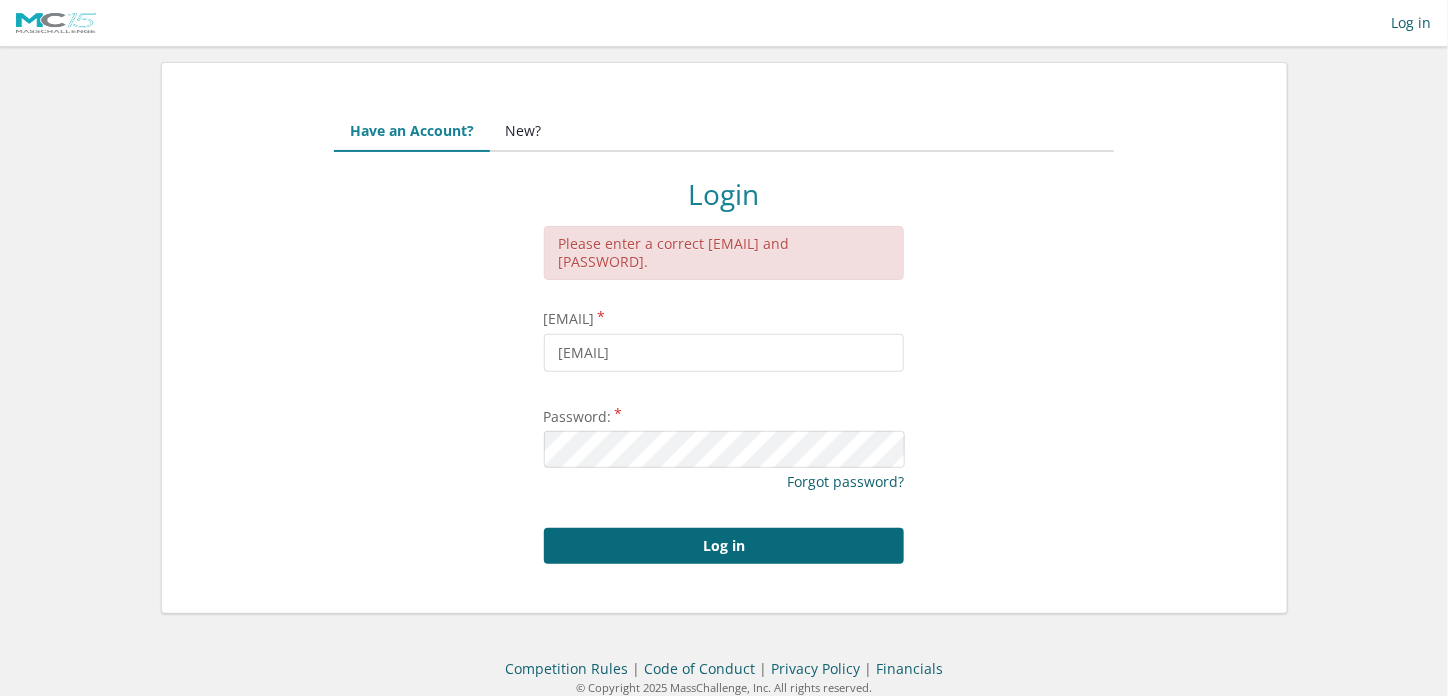 click on "Log in" at bounding box center [724, 546] 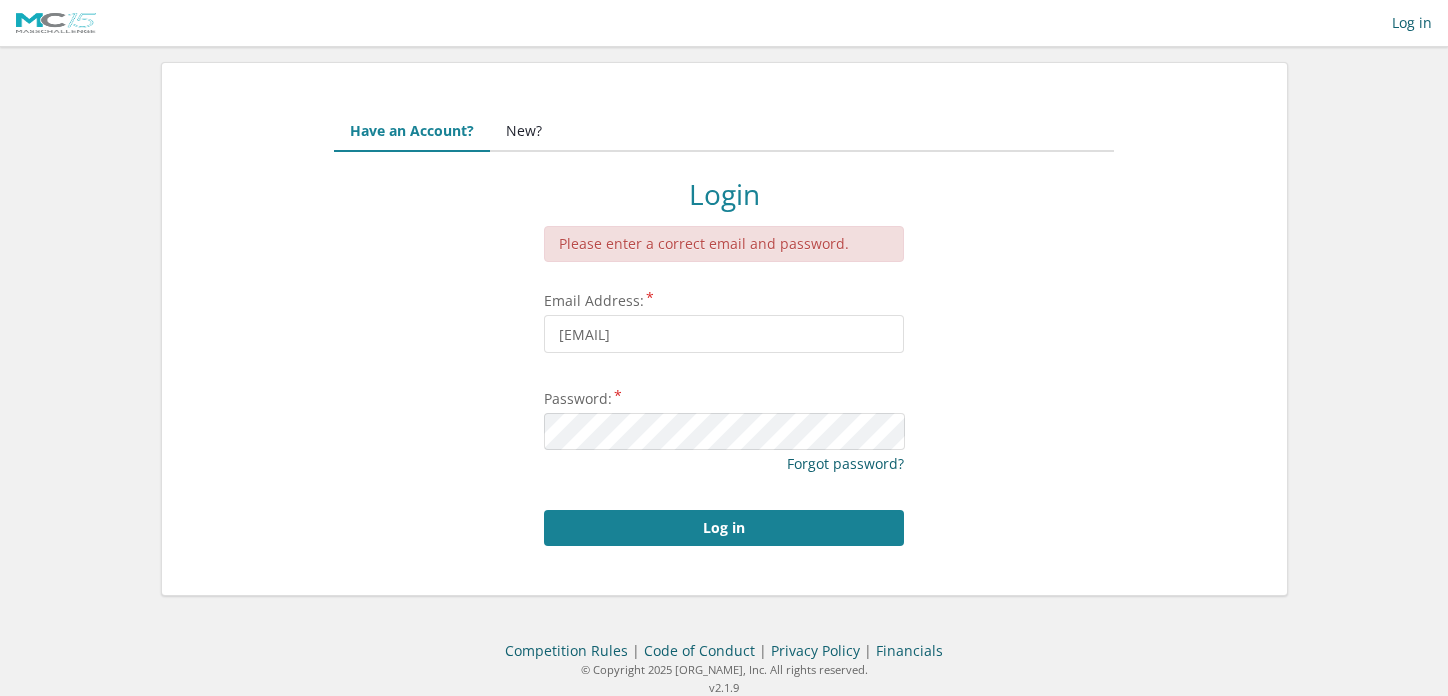 scroll, scrollTop: 0, scrollLeft: 0, axis: both 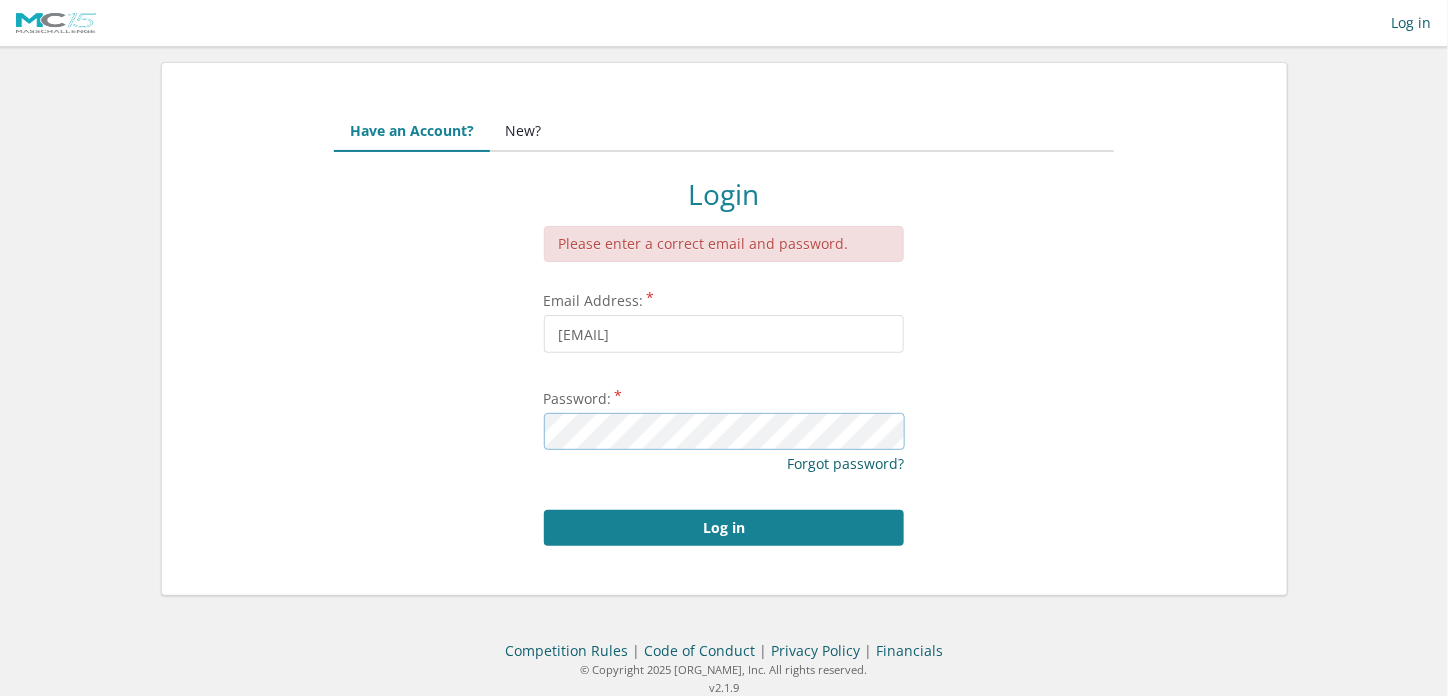 click on "Log in" at bounding box center [724, 528] 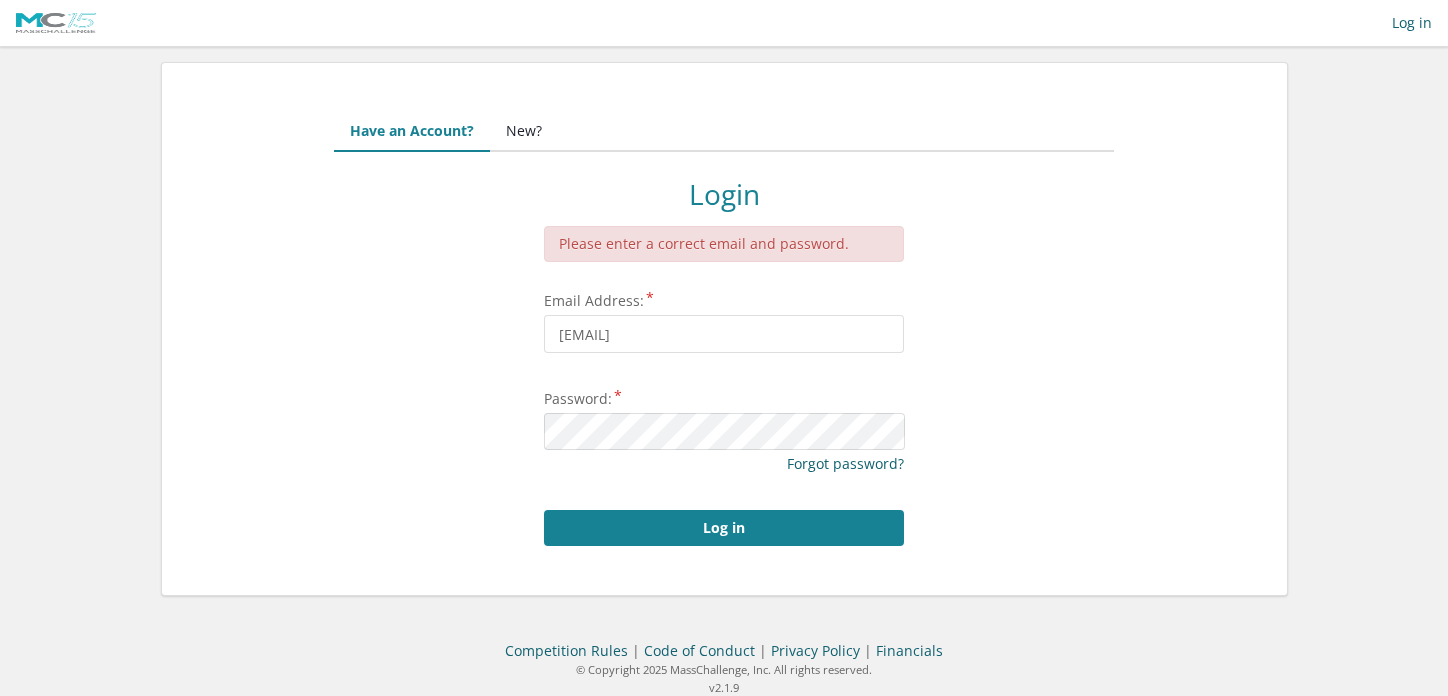 scroll, scrollTop: 0, scrollLeft: 0, axis: both 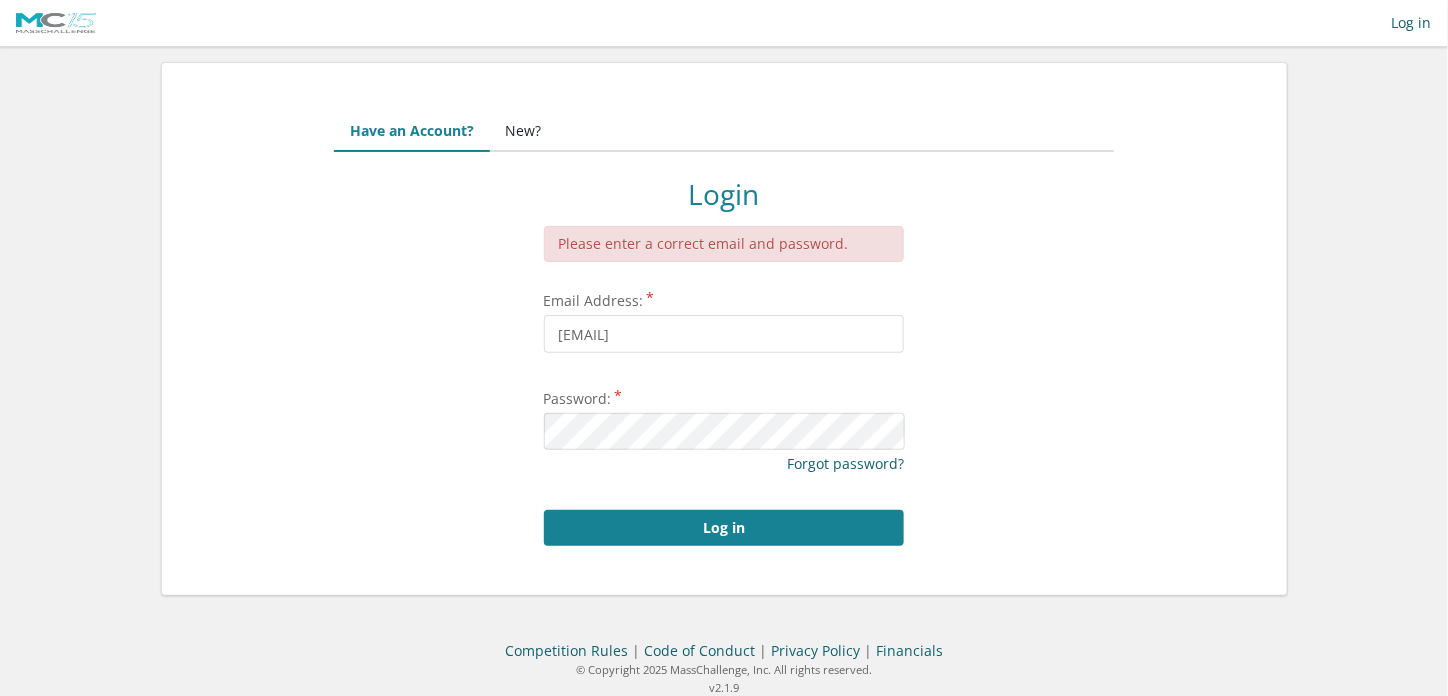 click on "New?" at bounding box center [524, 132] 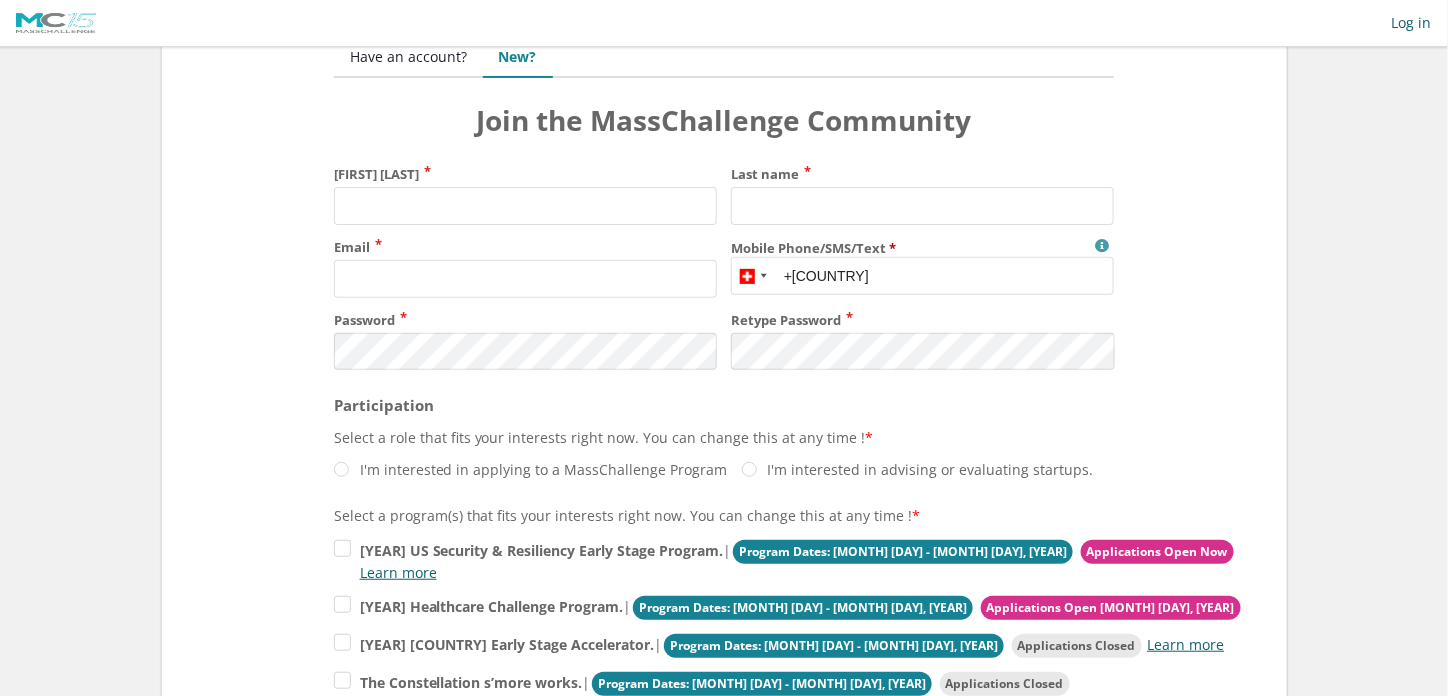 scroll, scrollTop: 0, scrollLeft: 0, axis: both 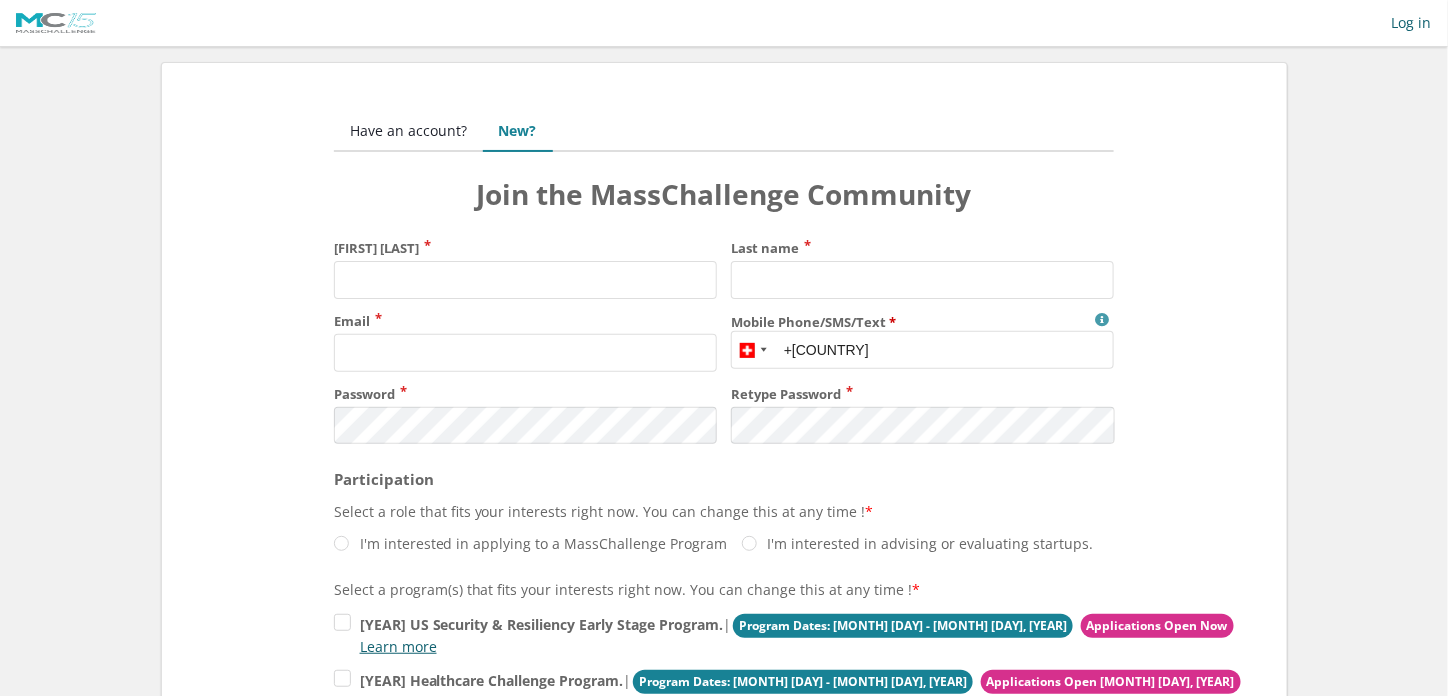 click on "Have an account?" at bounding box center (408, 132) 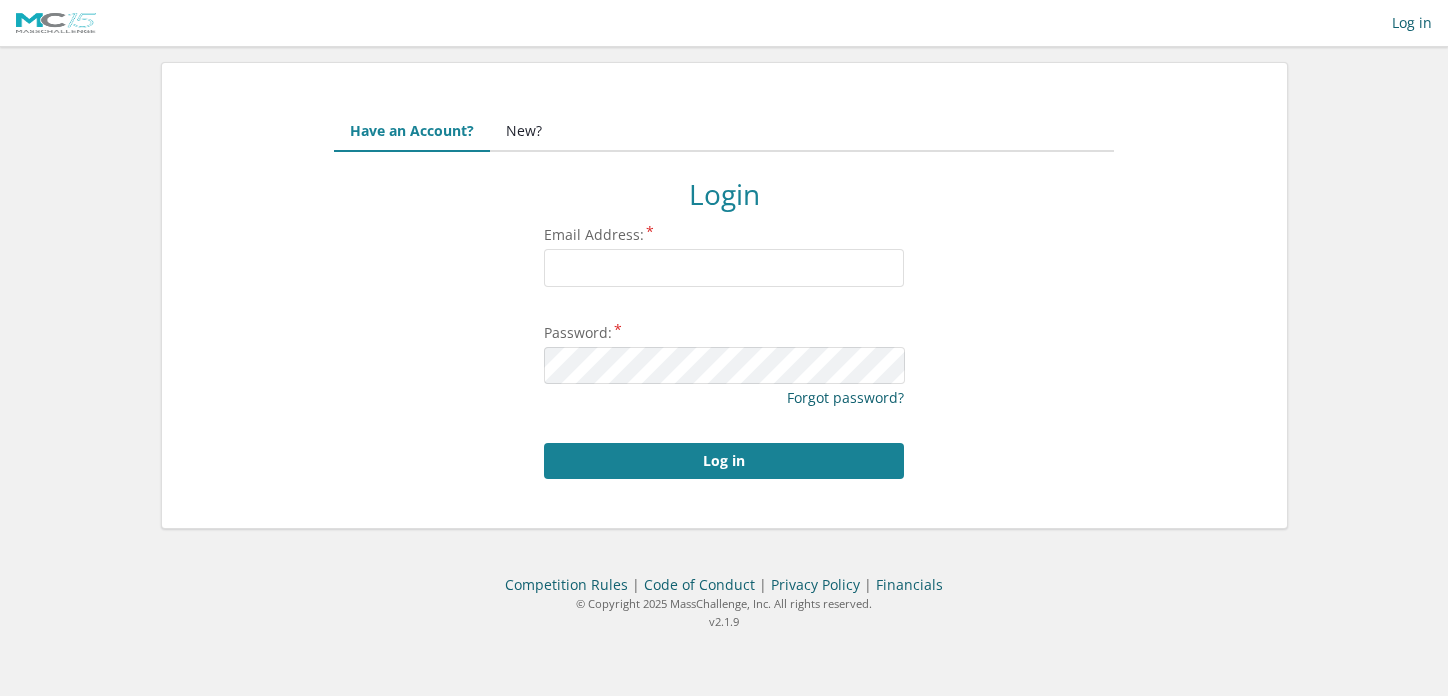 scroll, scrollTop: 0, scrollLeft: 0, axis: both 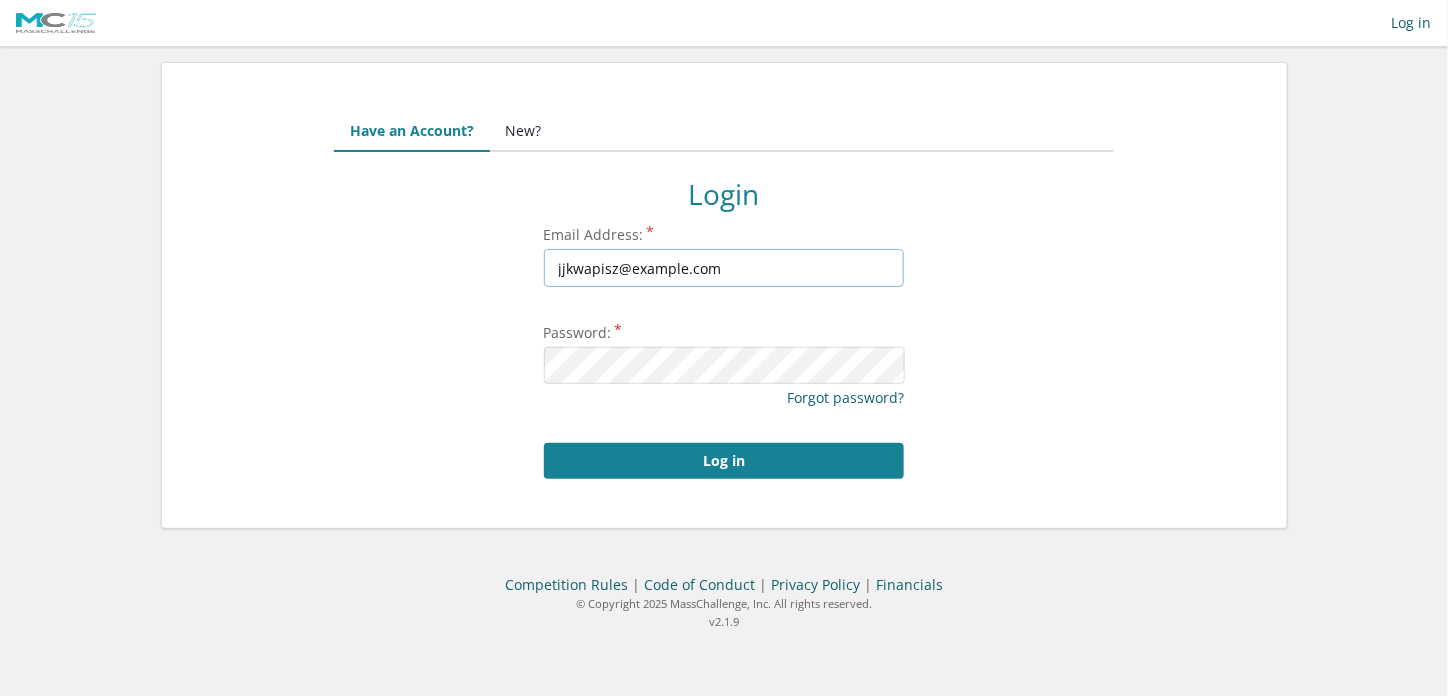 drag, startPoint x: 697, startPoint y: 256, endPoint x: 370, endPoint y: 269, distance: 327.2583 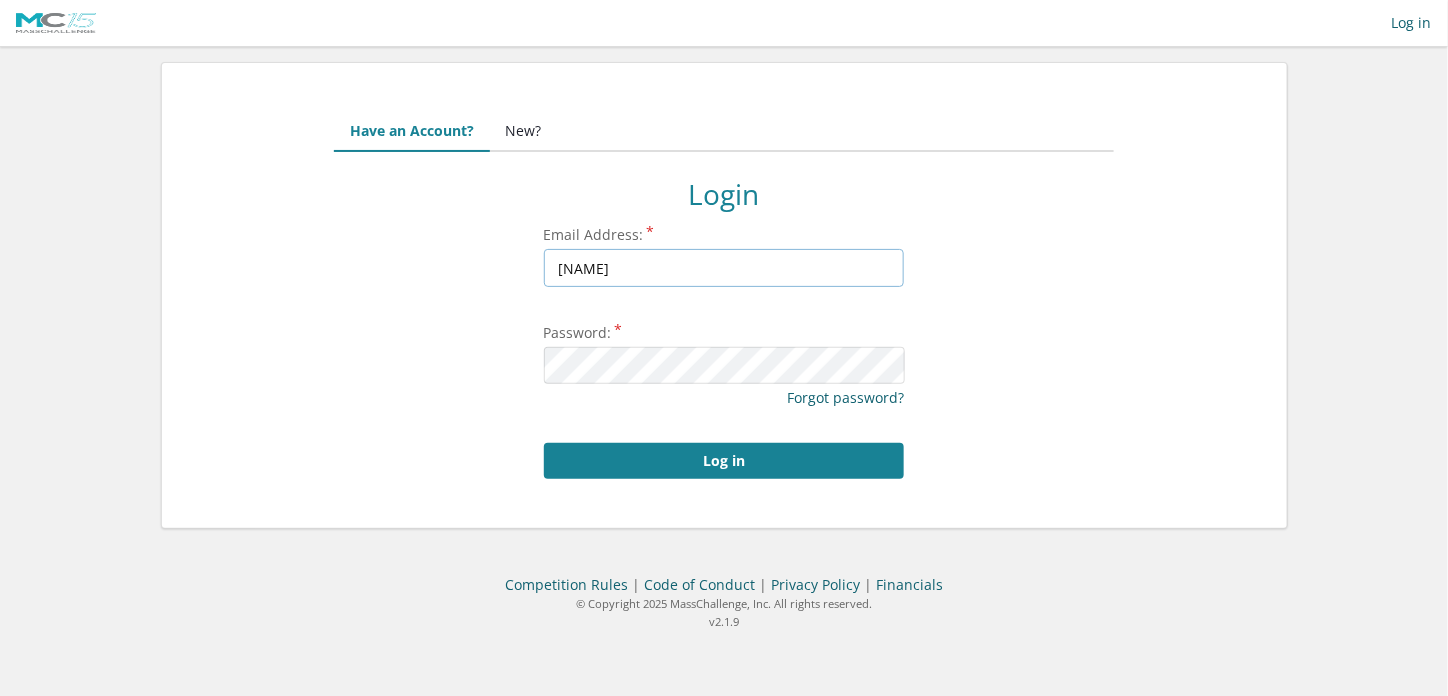 type on "kolbev.official@gmail.com" 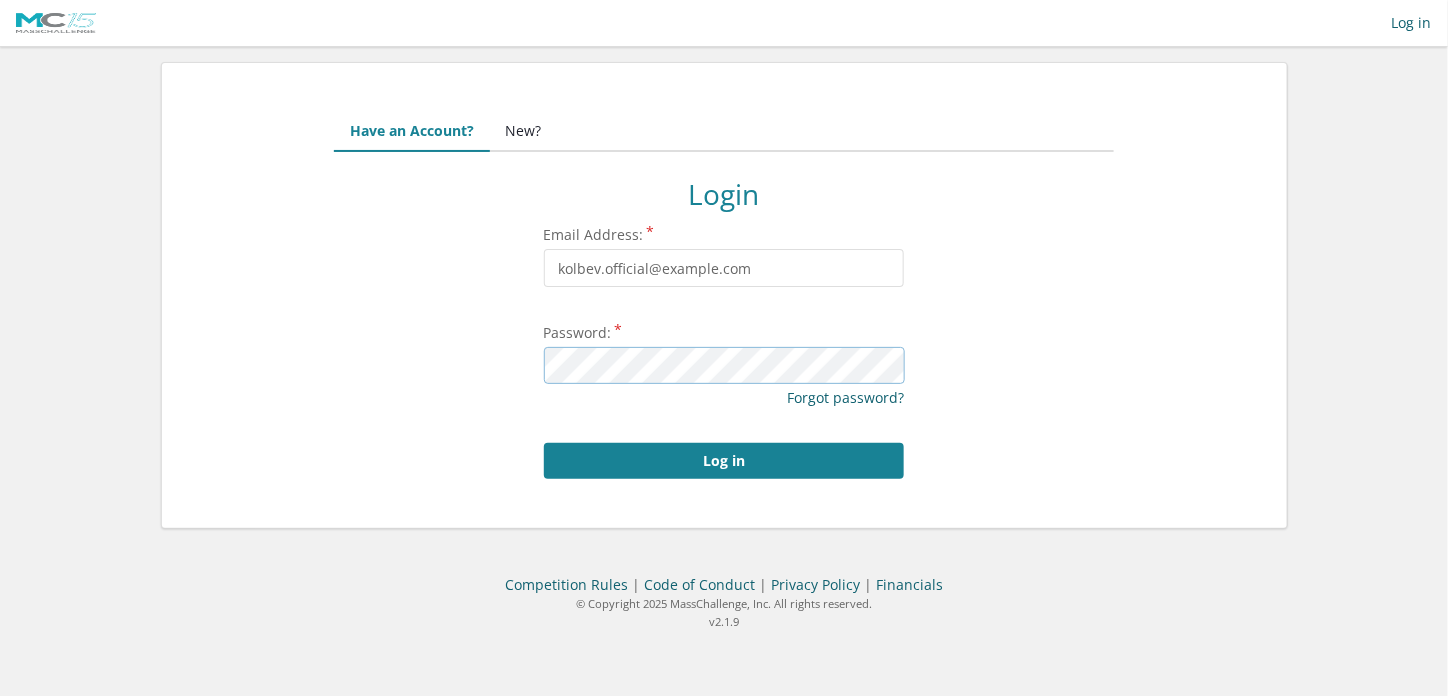 scroll, scrollTop: 0, scrollLeft: 0, axis: both 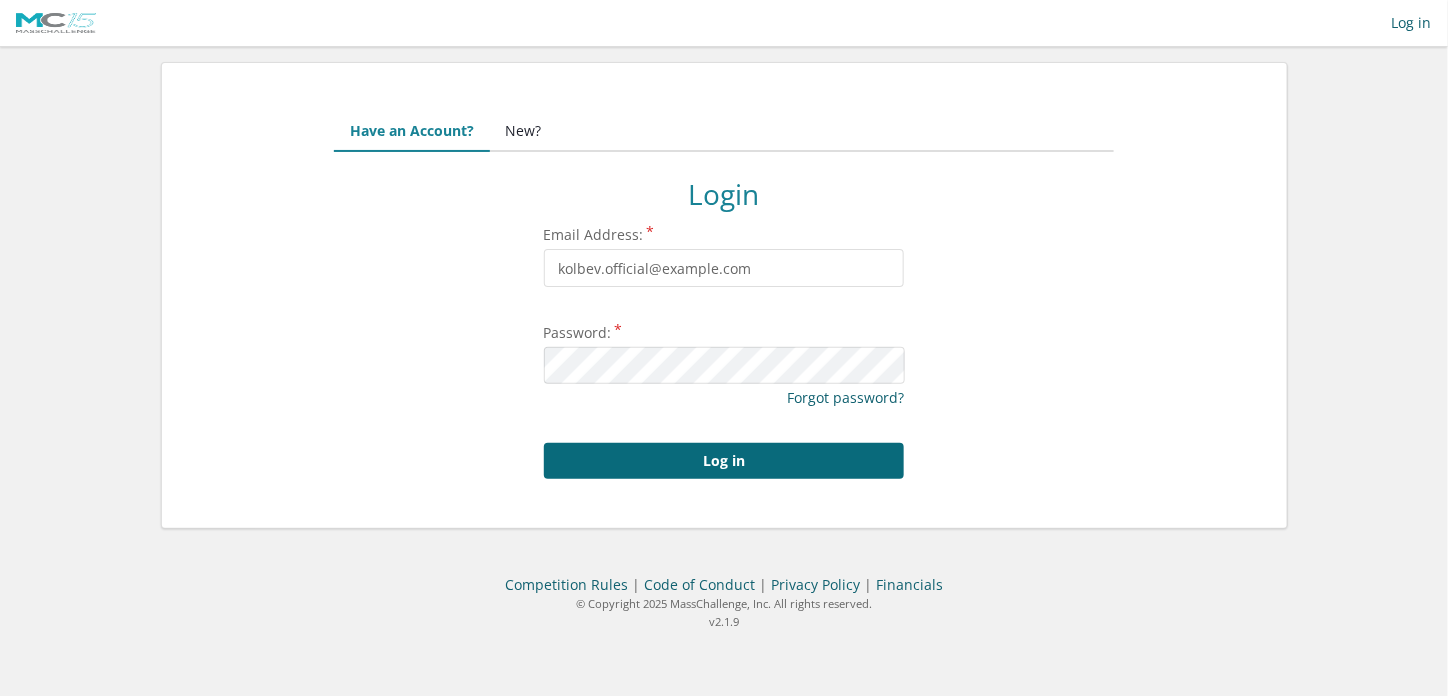 click on "Log in" at bounding box center [724, 461] 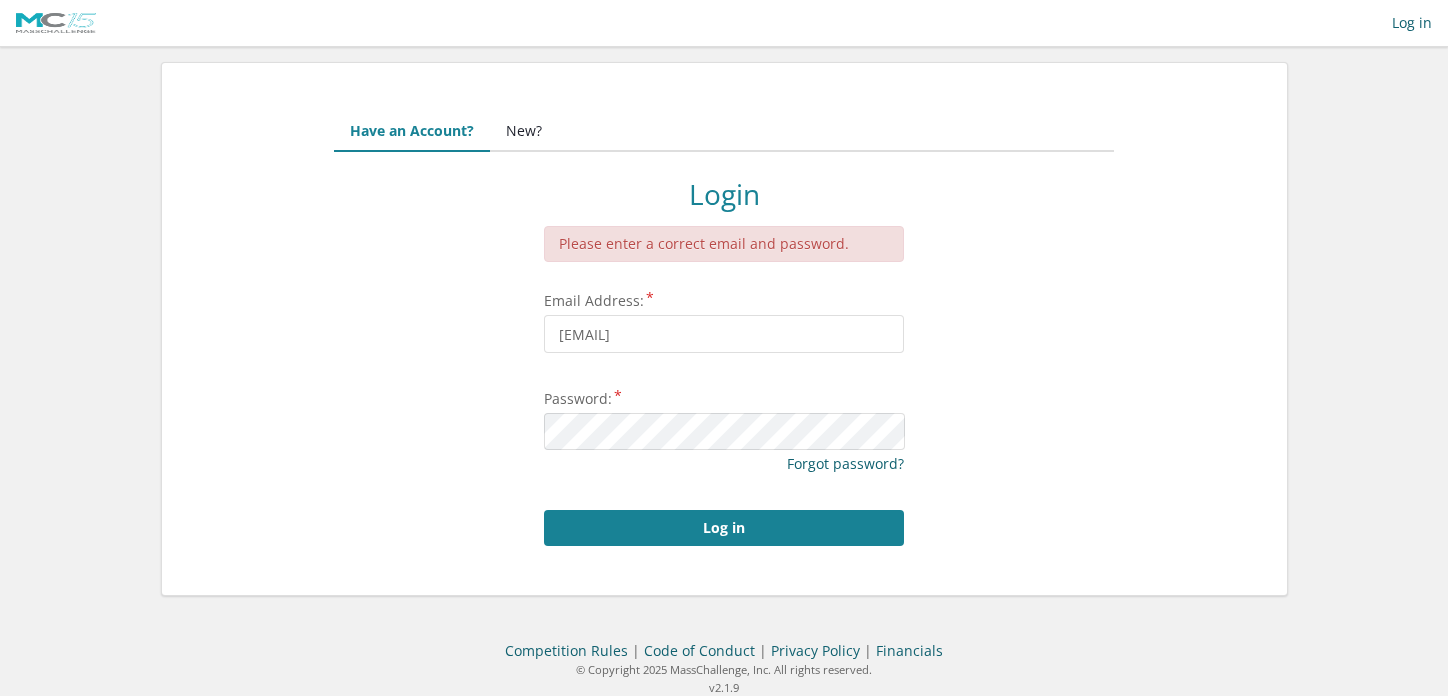 scroll, scrollTop: 0, scrollLeft: 0, axis: both 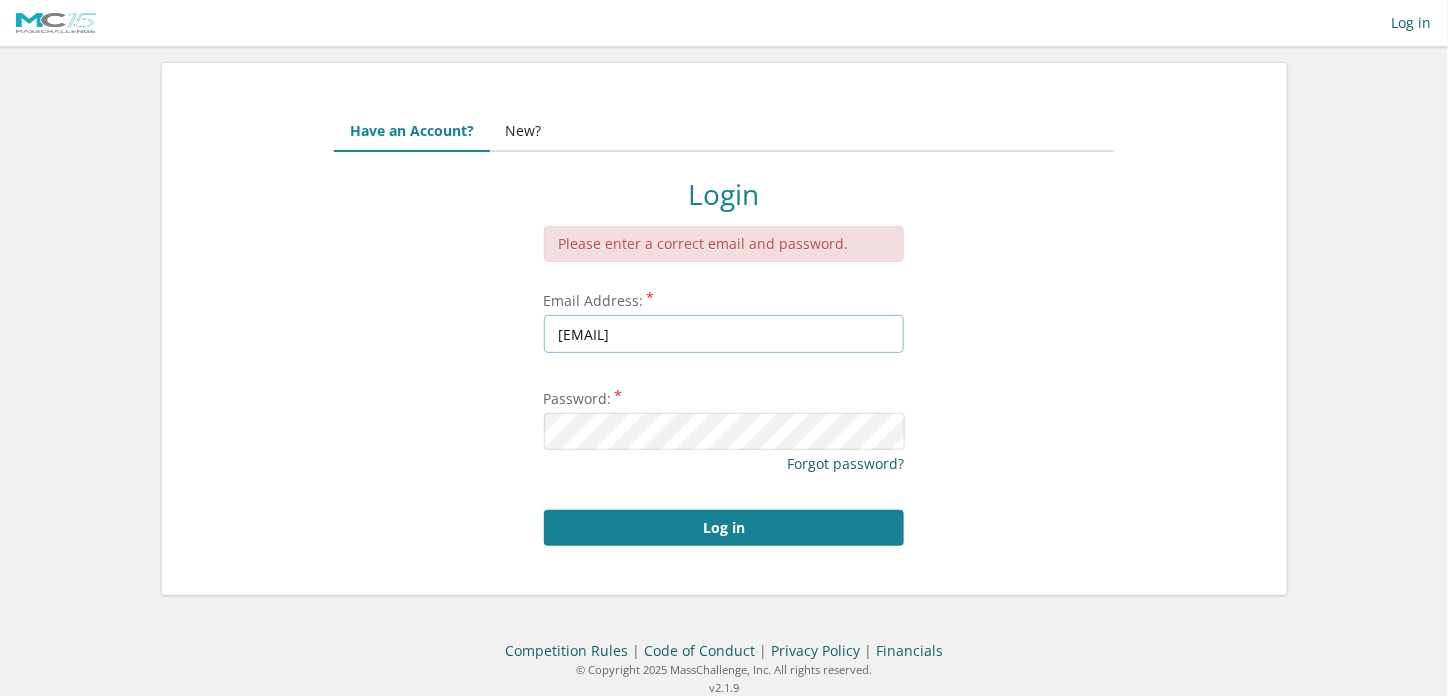 drag, startPoint x: 743, startPoint y: 321, endPoint x: 497, endPoint y: 367, distance: 250.26385 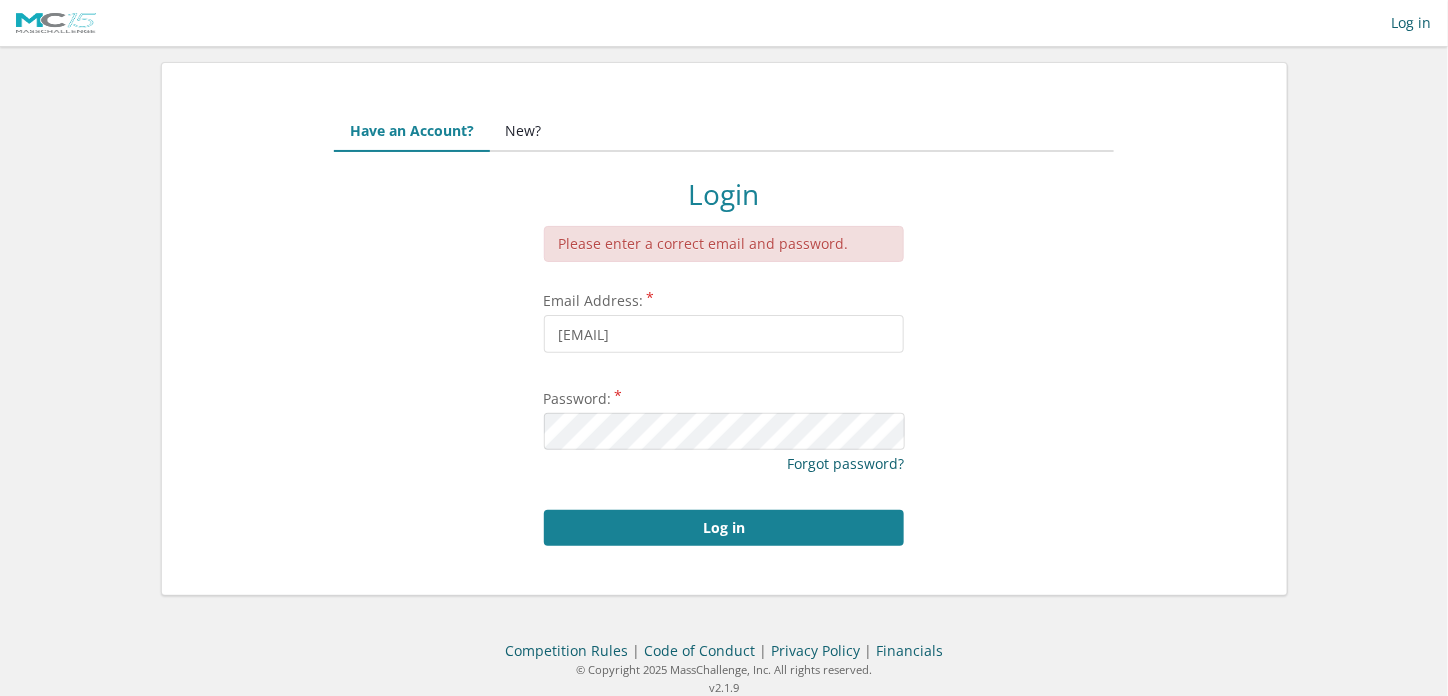 click on "This site requires cookies to be enabled. You appear to have cookies
disabled in your browser. Please enable cookies to proceed.
Login
Please enter a correct email and password.
Email Address:
[EMAIL]
Password:
Forgot password?
Log in" at bounding box center [724, 361] 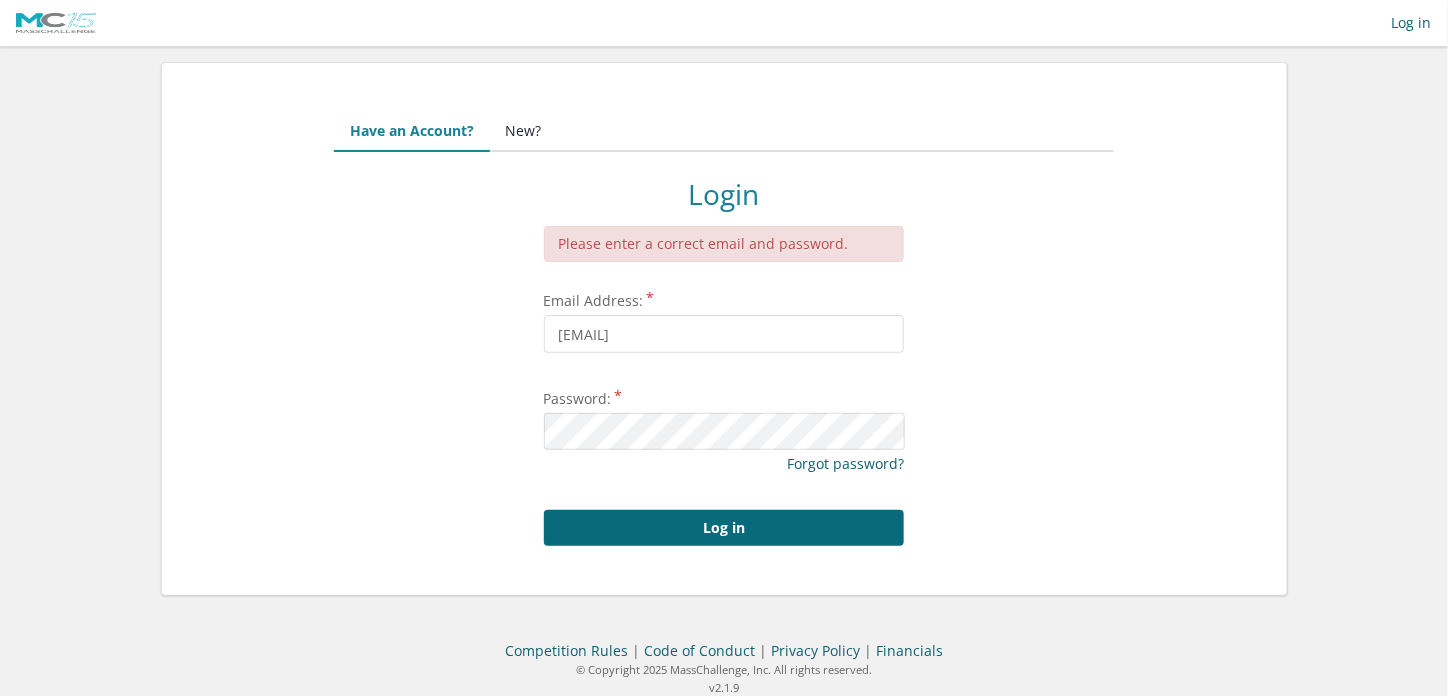 click on "Log in" at bounding box center [724, 528] 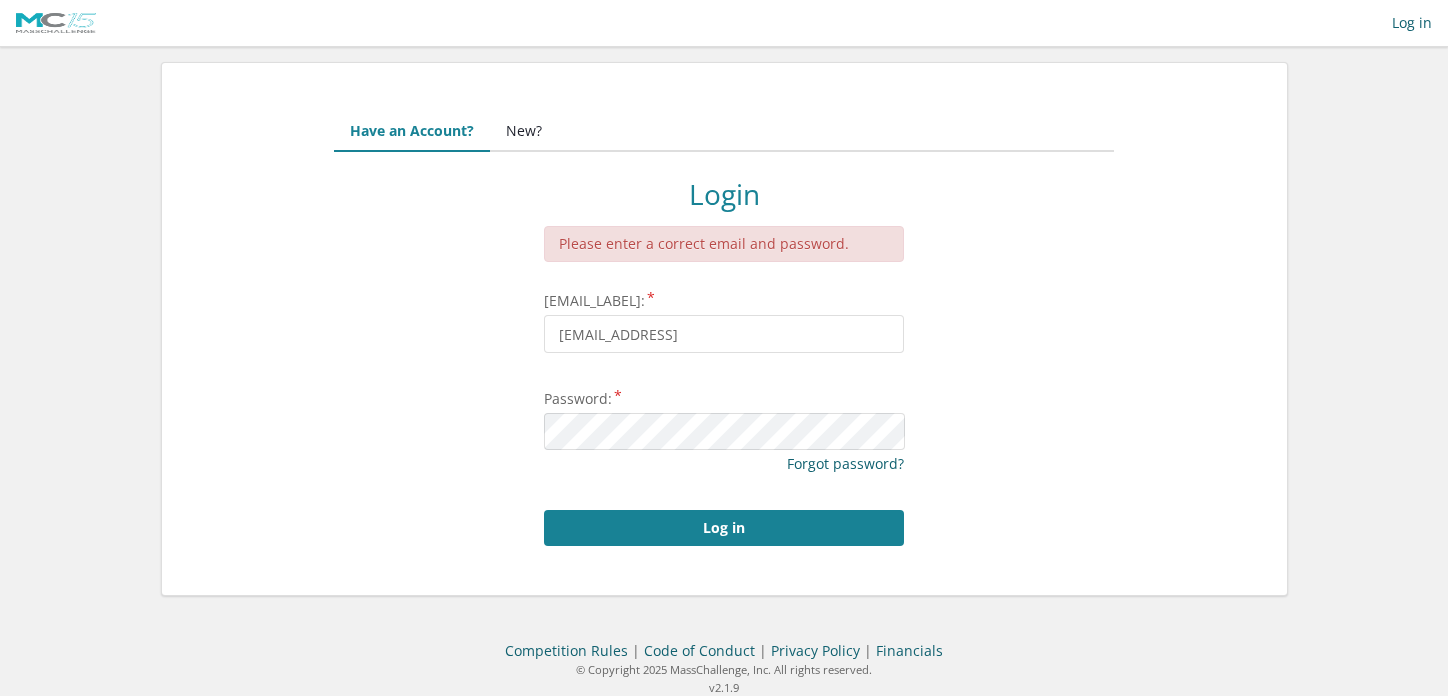 scroll, scrollTop: 0, scrollLeft: 0, axis: both 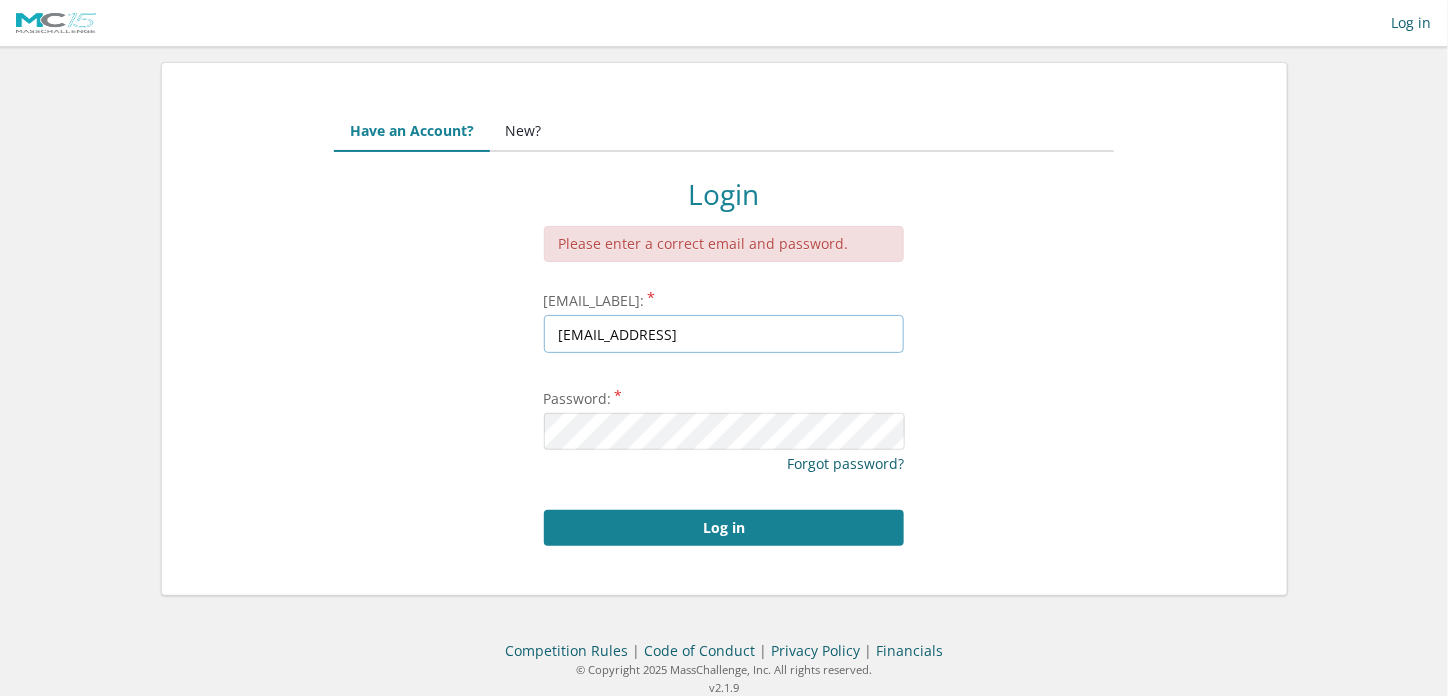 drag, startPoint x: 742, startPoint y: 326, endPoint x: 410, endPoint y: 325, distance: 332.0015 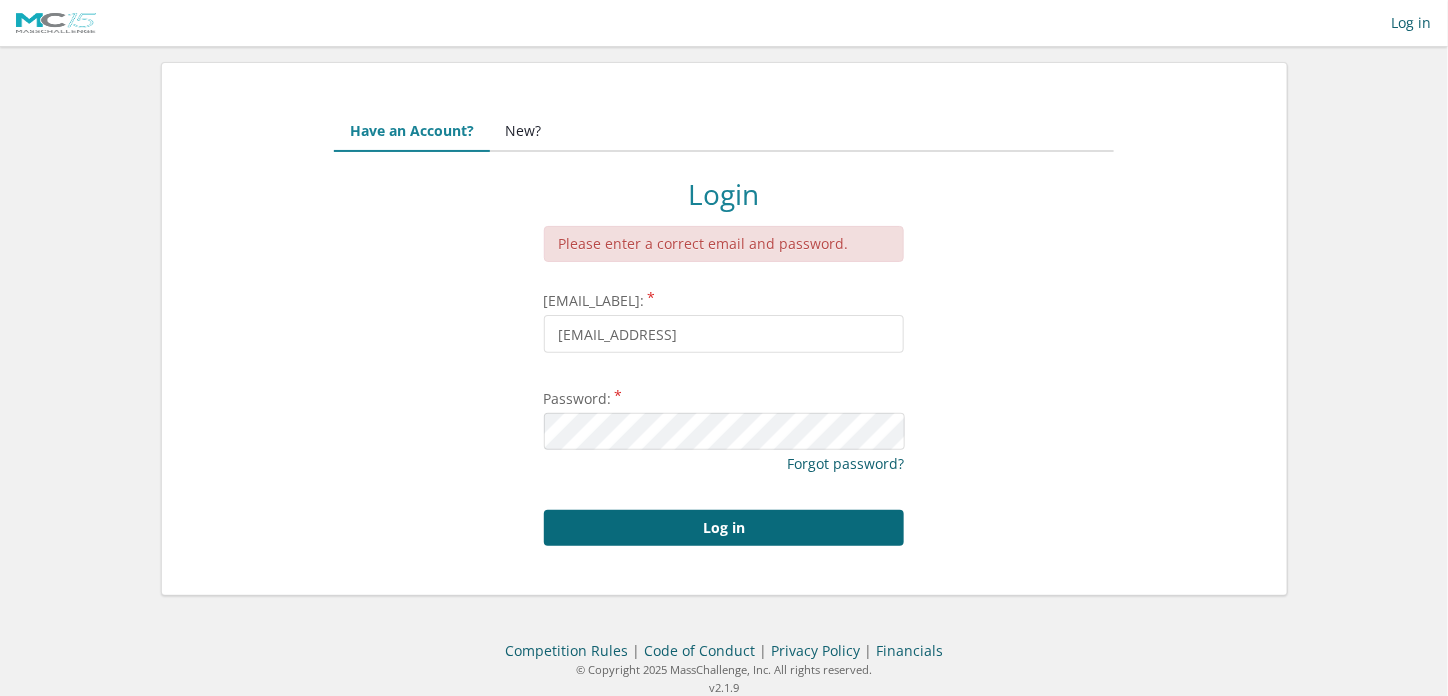 click on "Log in" at bounding box center (724, 528) 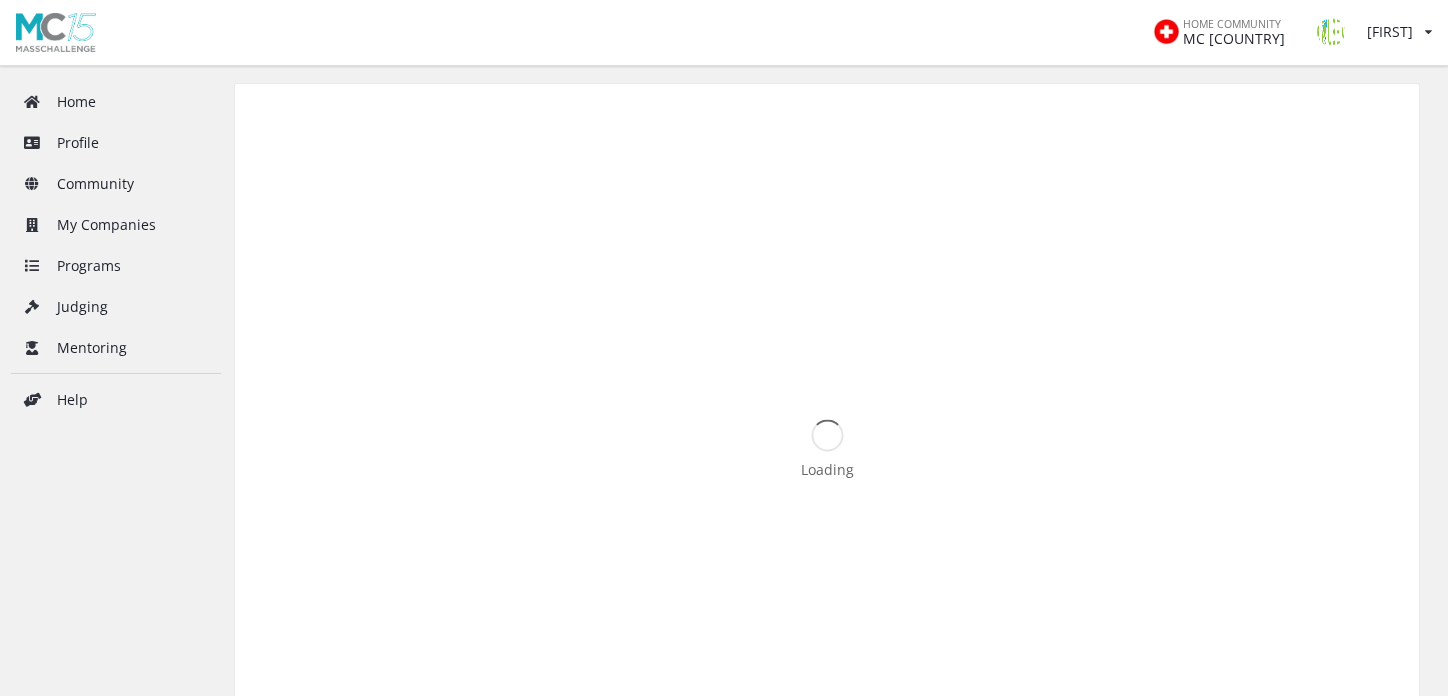 scroll, scrollTop: 0, scrollLeft: 0, axis: both 